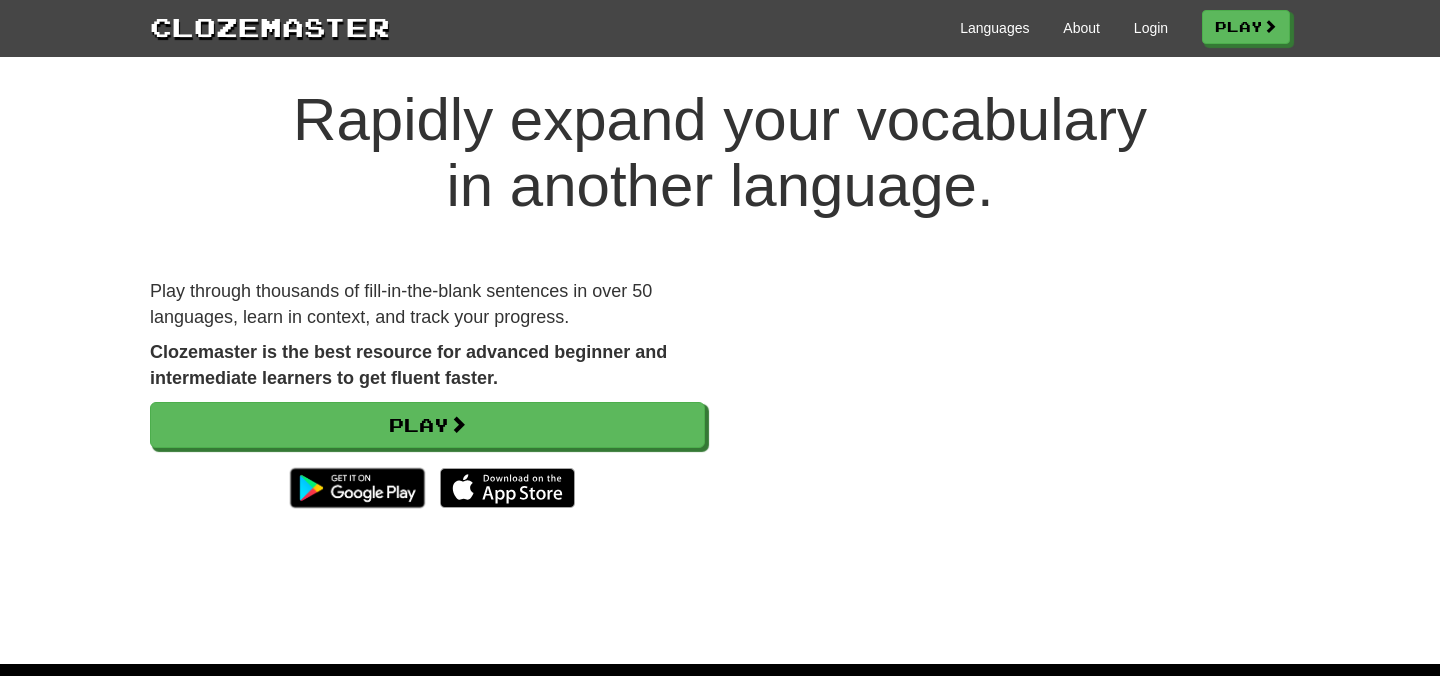 scroll, scrollTop: 28, scrollLeft: 0, axis: vertical 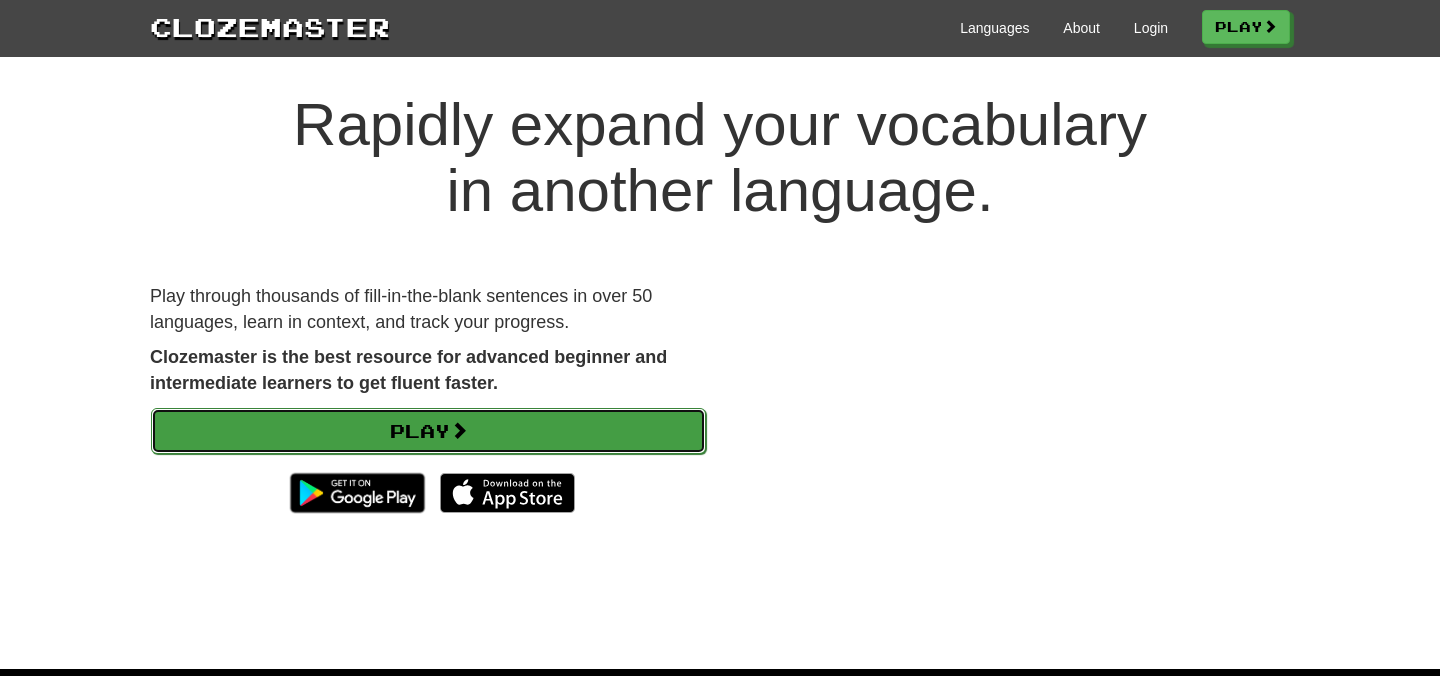 click on "Play" at bounding box center (428, 431) 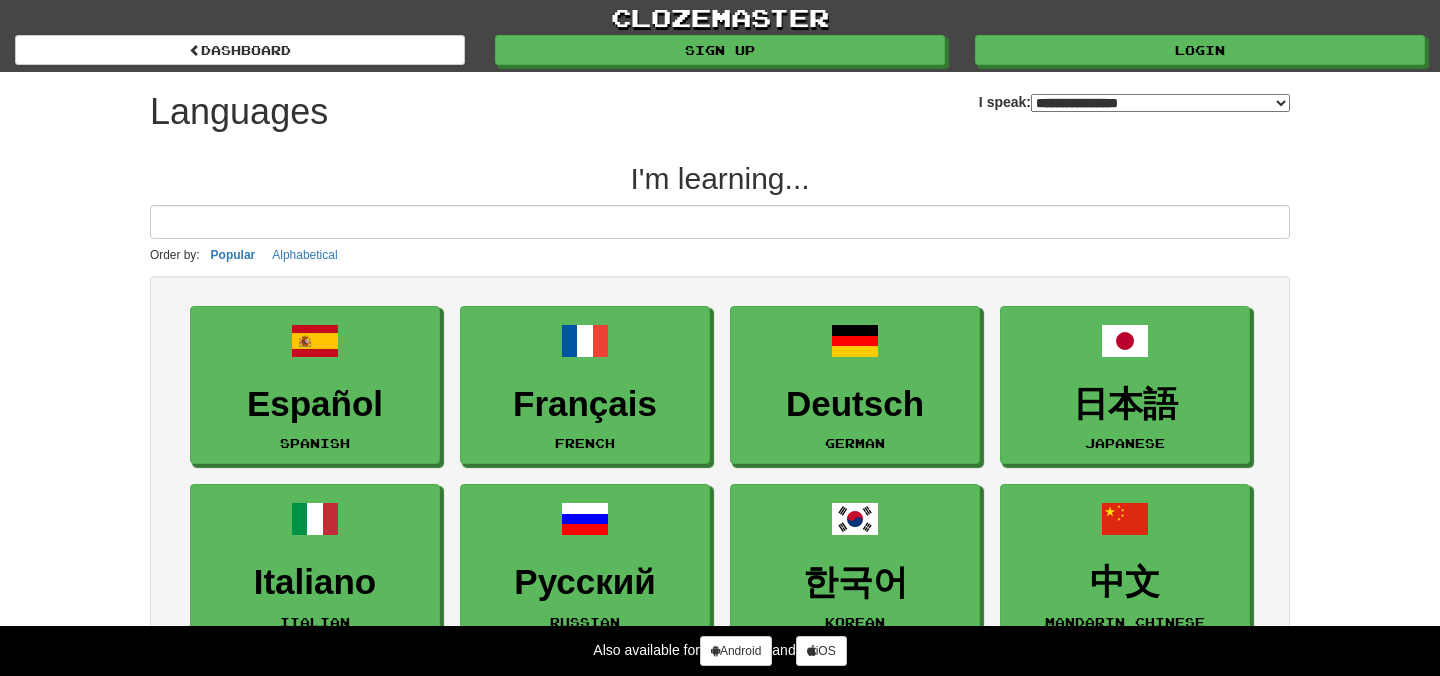 select on "*******" 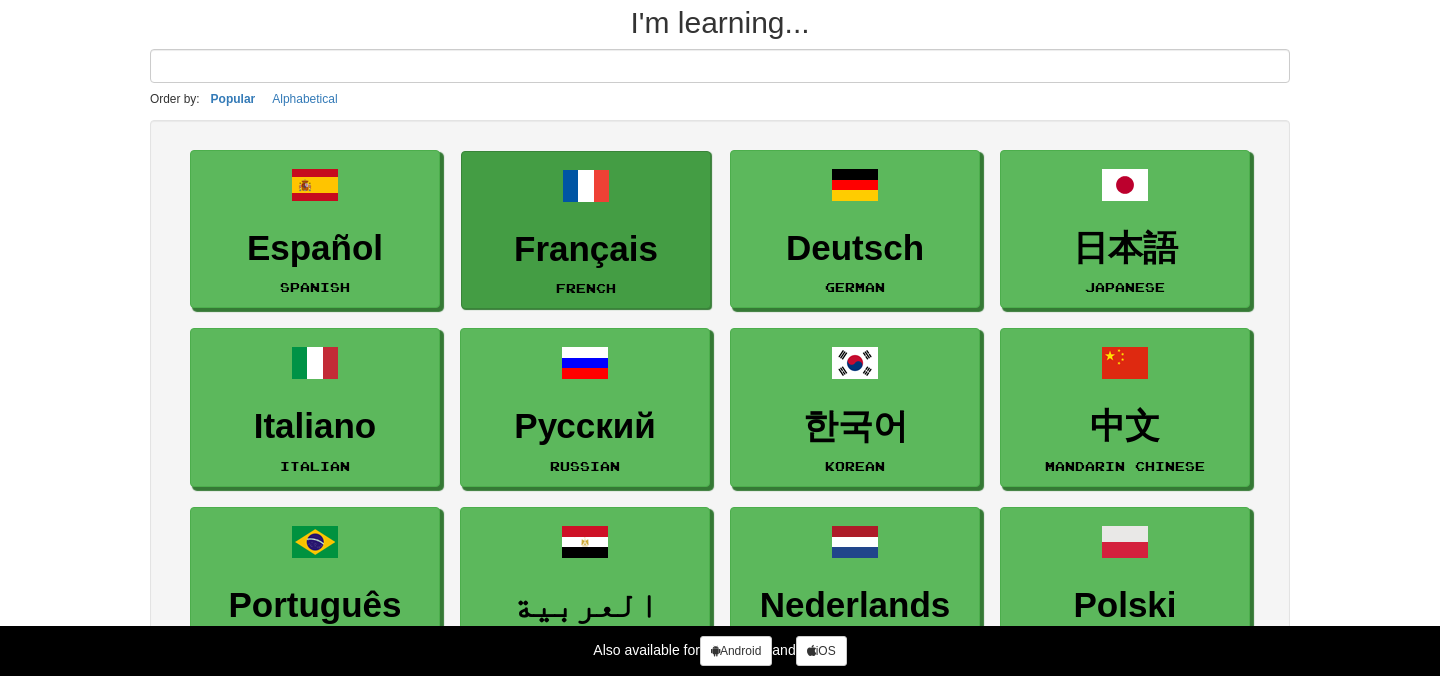 scroll, scrollTop: 103, scrollLeft: 0, axis: vertical 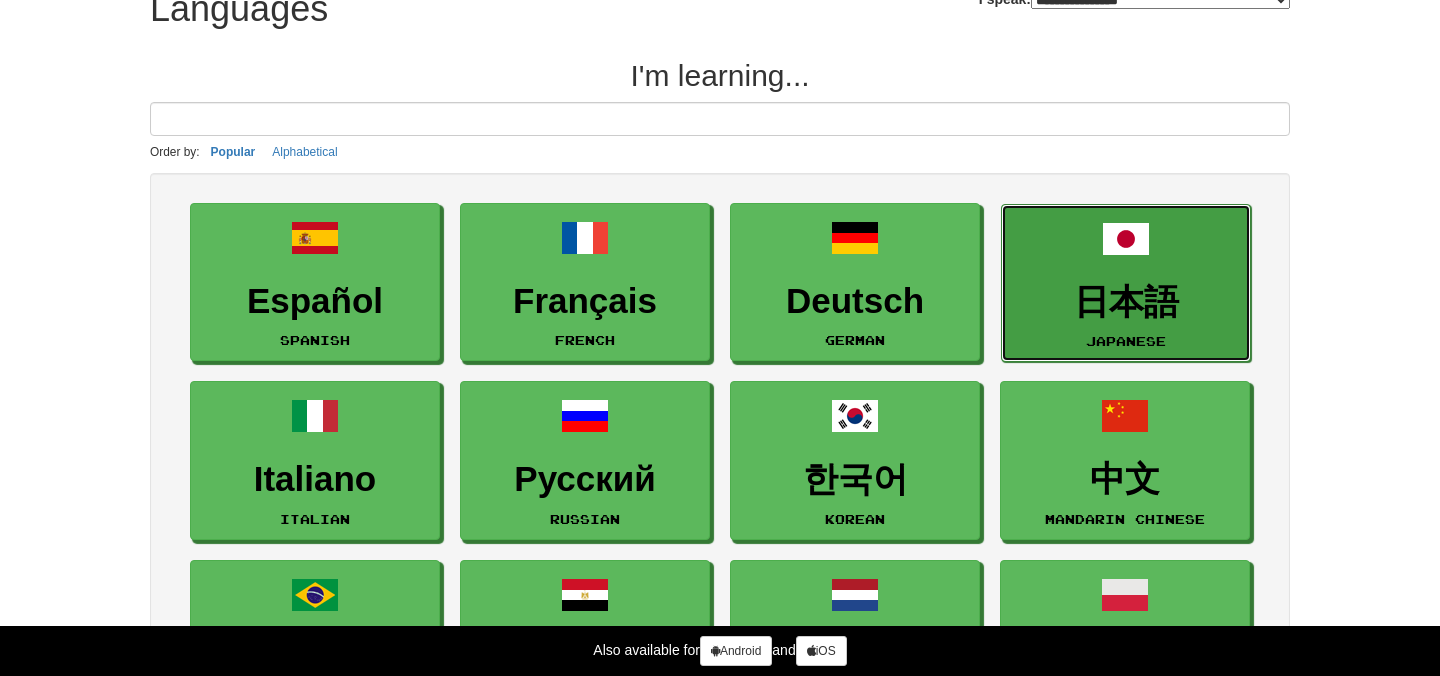 click on "日本語 Japanese" at bounding box center (1126, 283) 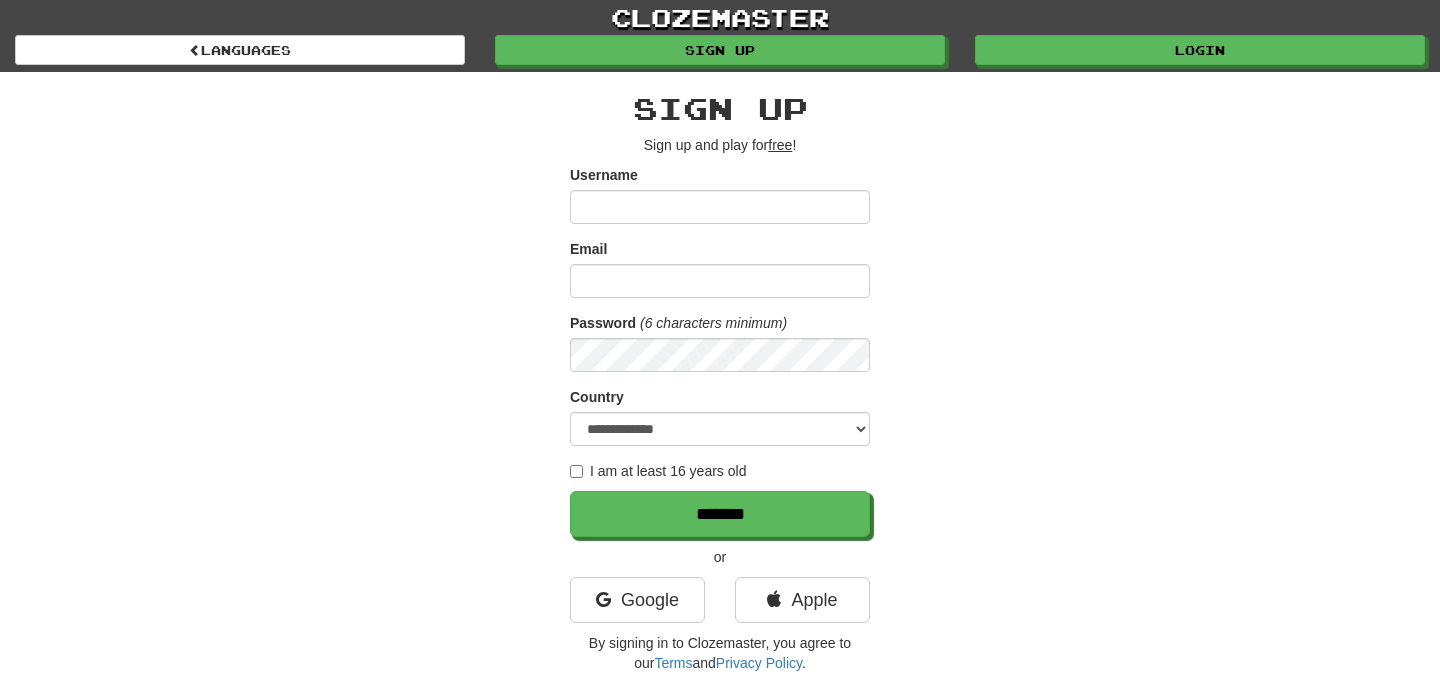 scroll, scrollTop: 0, scrollLeft: 0, axis: both 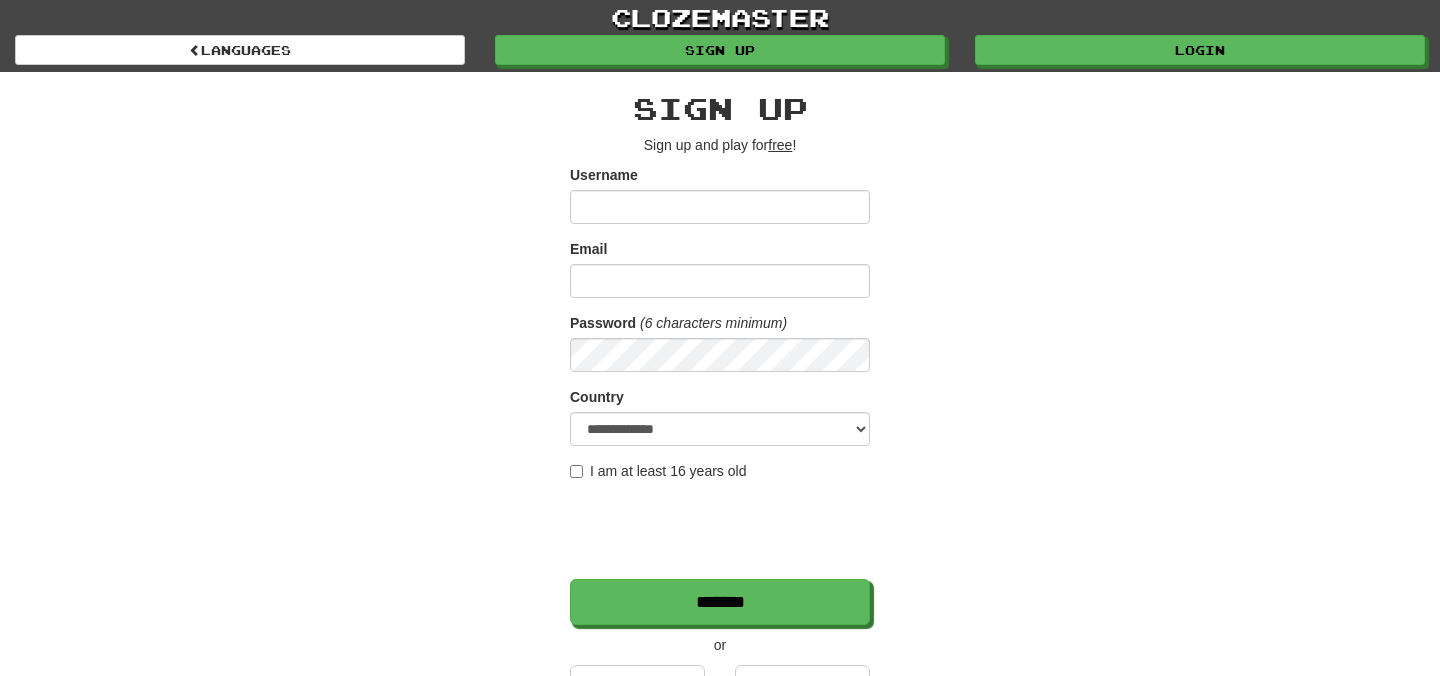 click on "Username" at bounding box center (720, 207) 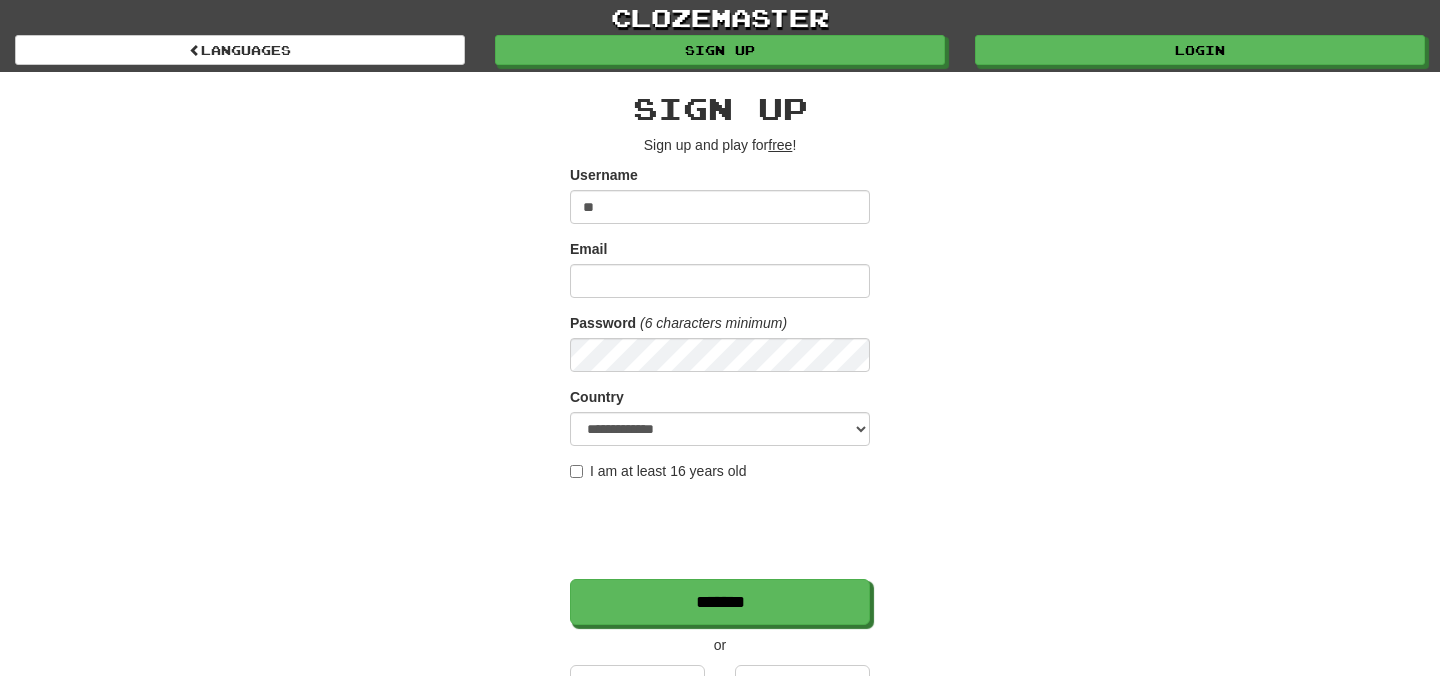type on "*" 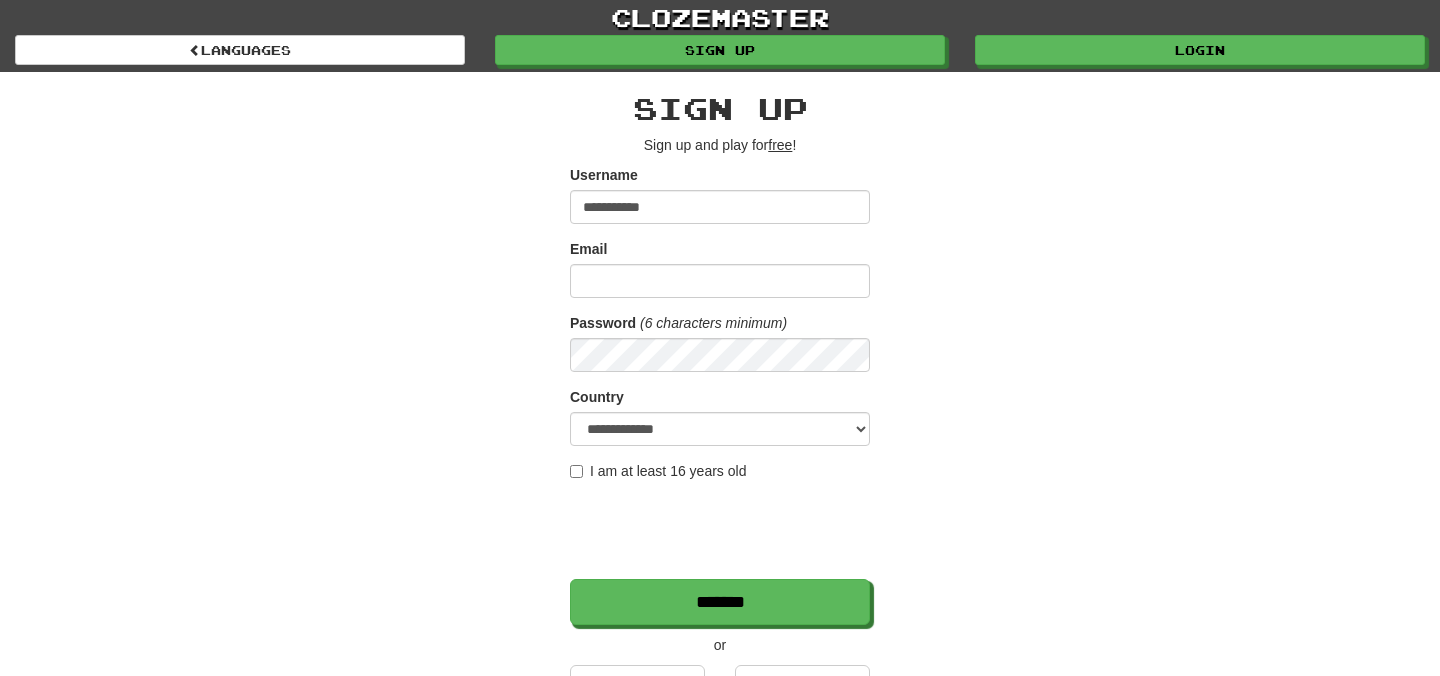 click on "**********" at bounding box center [720, 207] 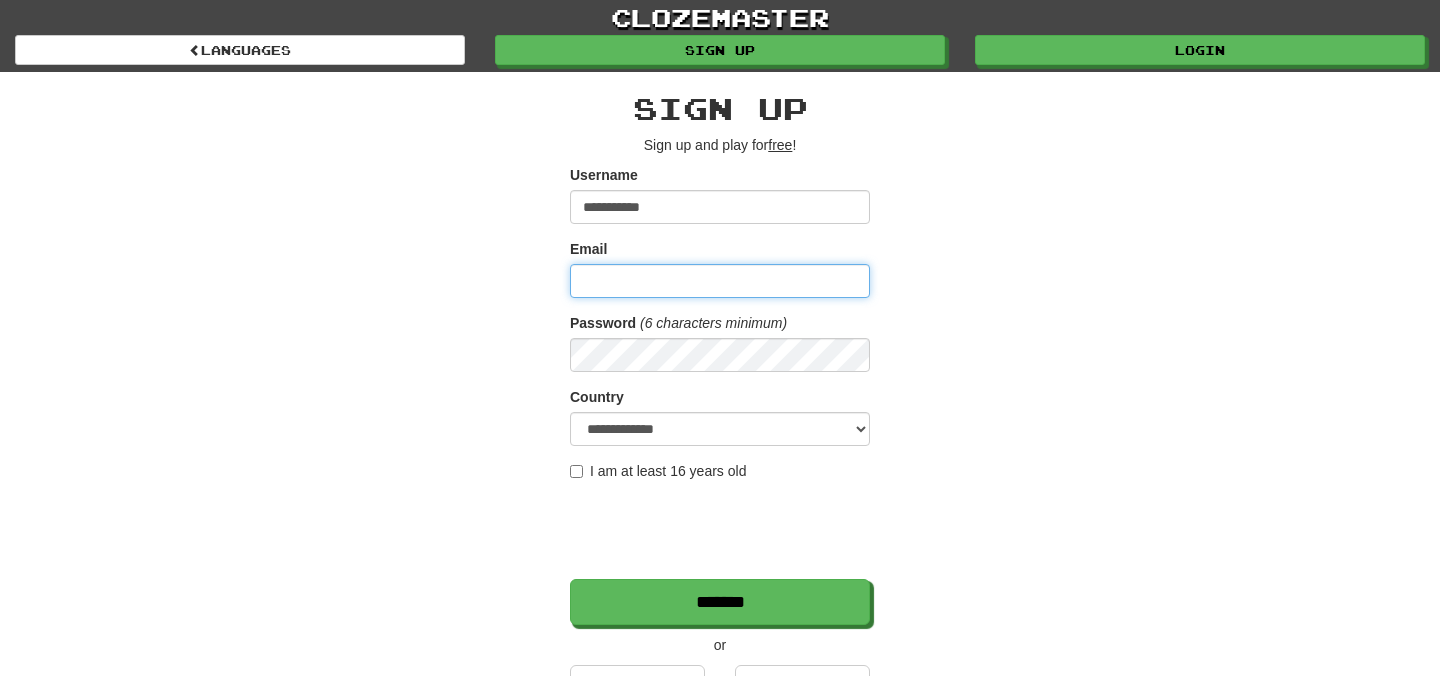 click on "Email" at bounding box center (720, 281) 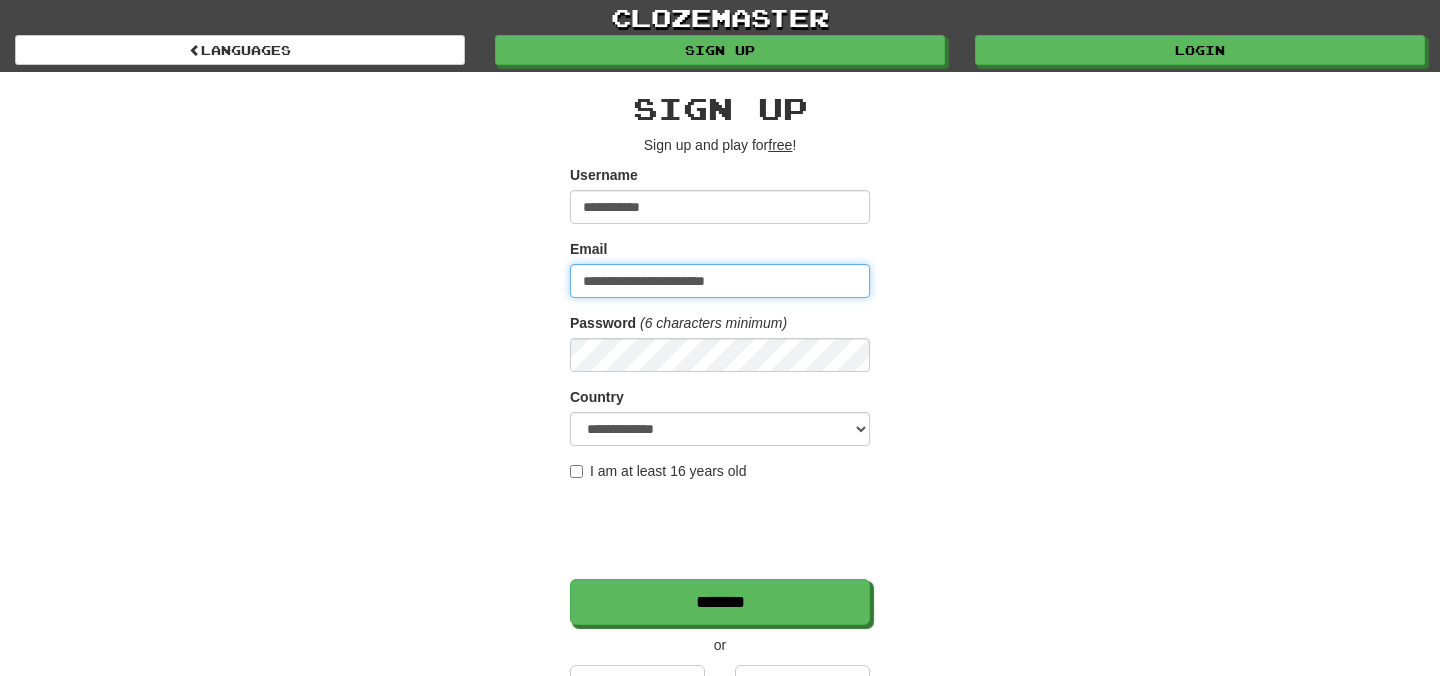 click on "**********" at bounding box center [720, 281] 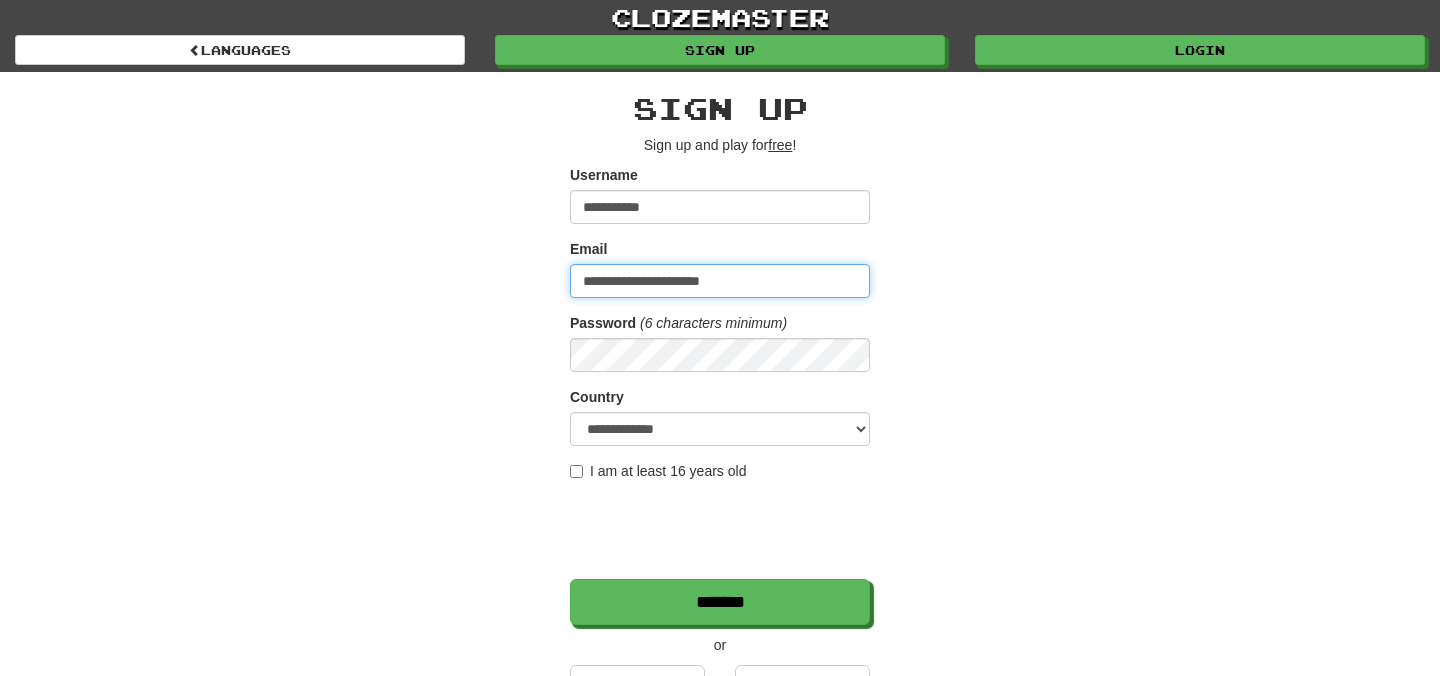 type on "**********" 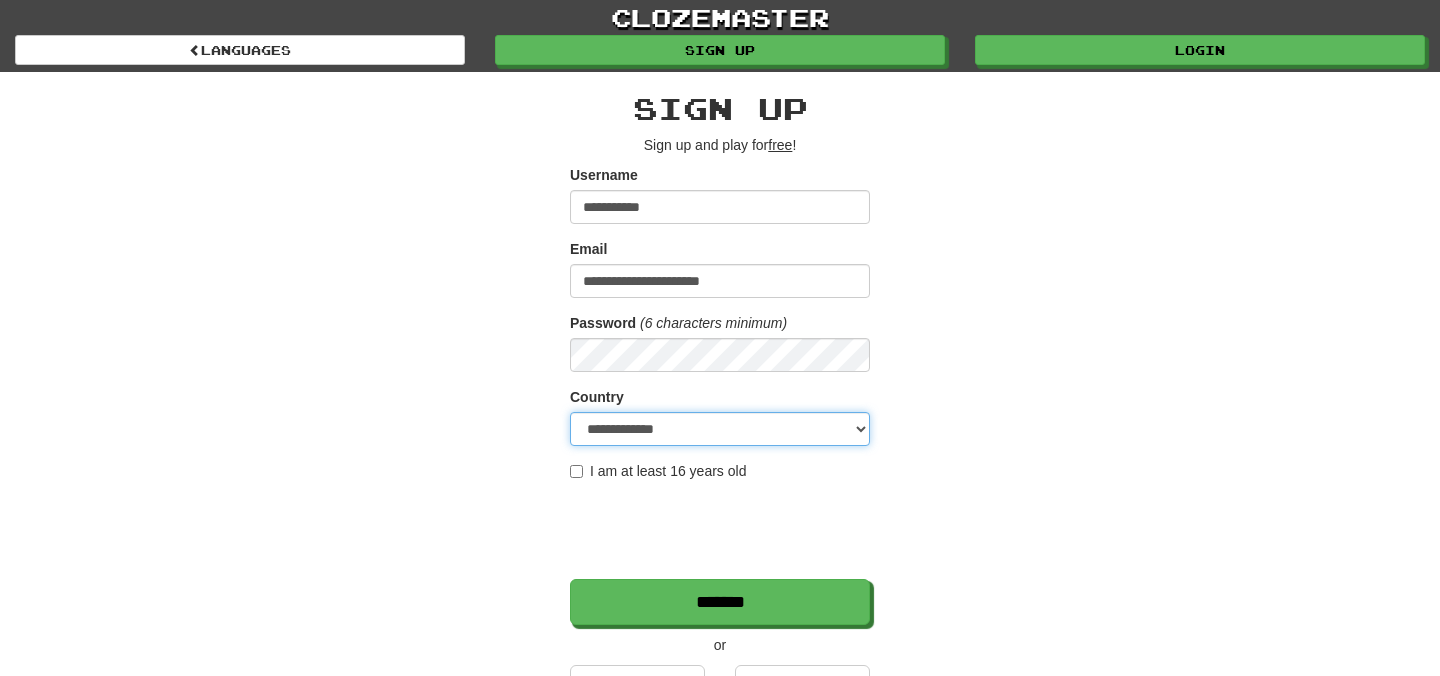 click on "**********" at bounding box center (720, 429) 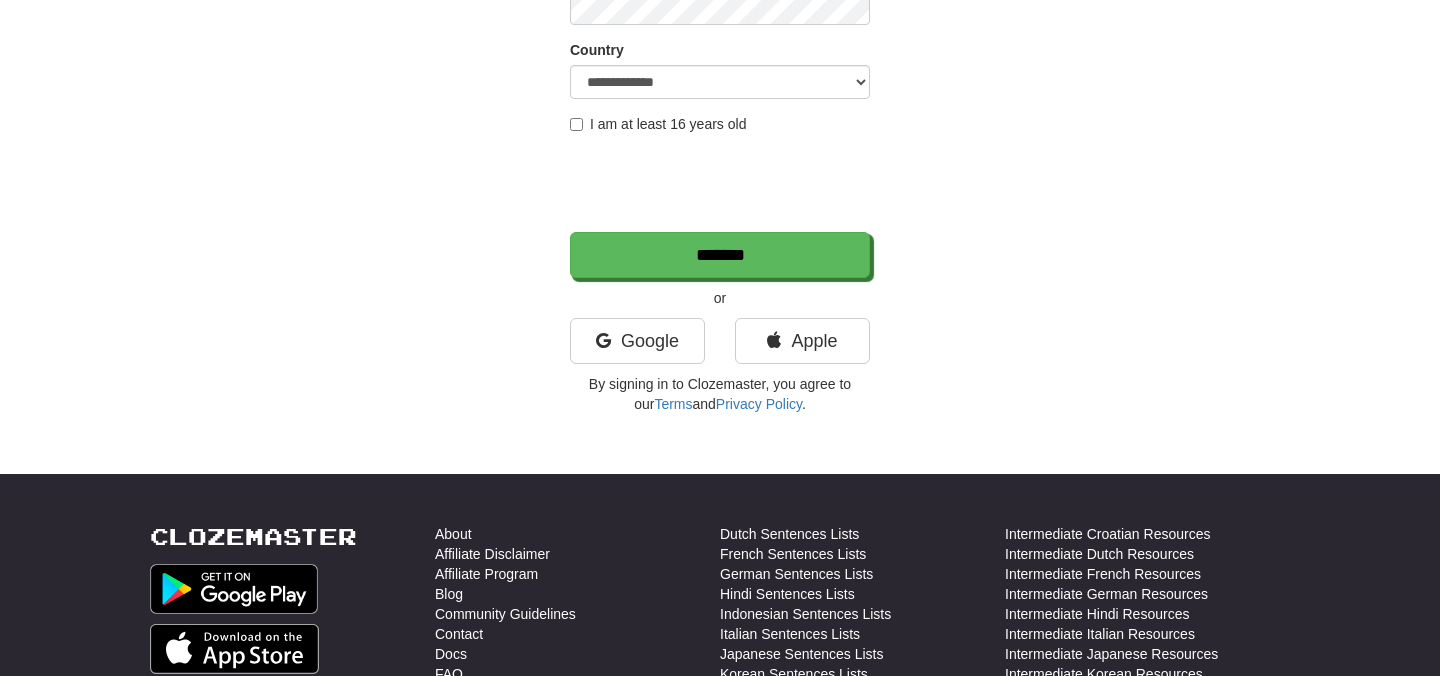 scroll, scrollTop: 345, scrollLeft: 0, axis: vertical 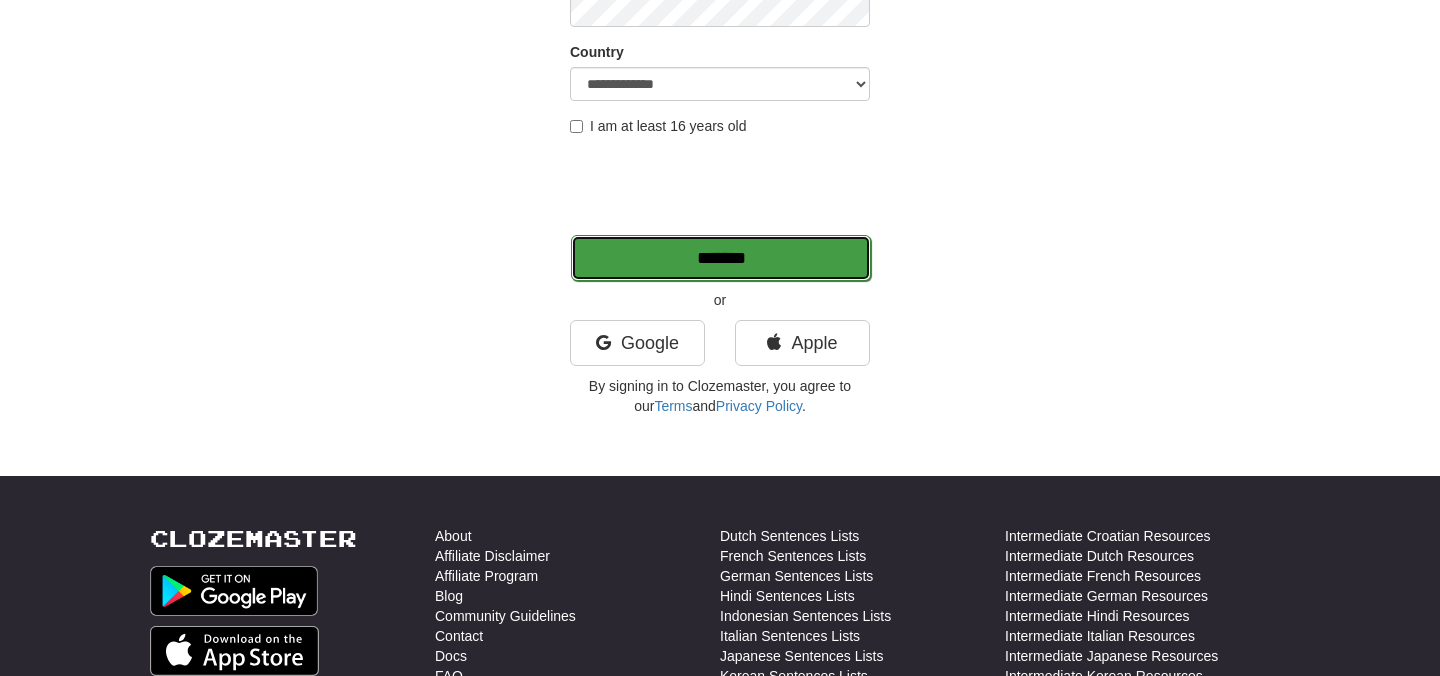 click on "*******" at bounding box center [721, 258] 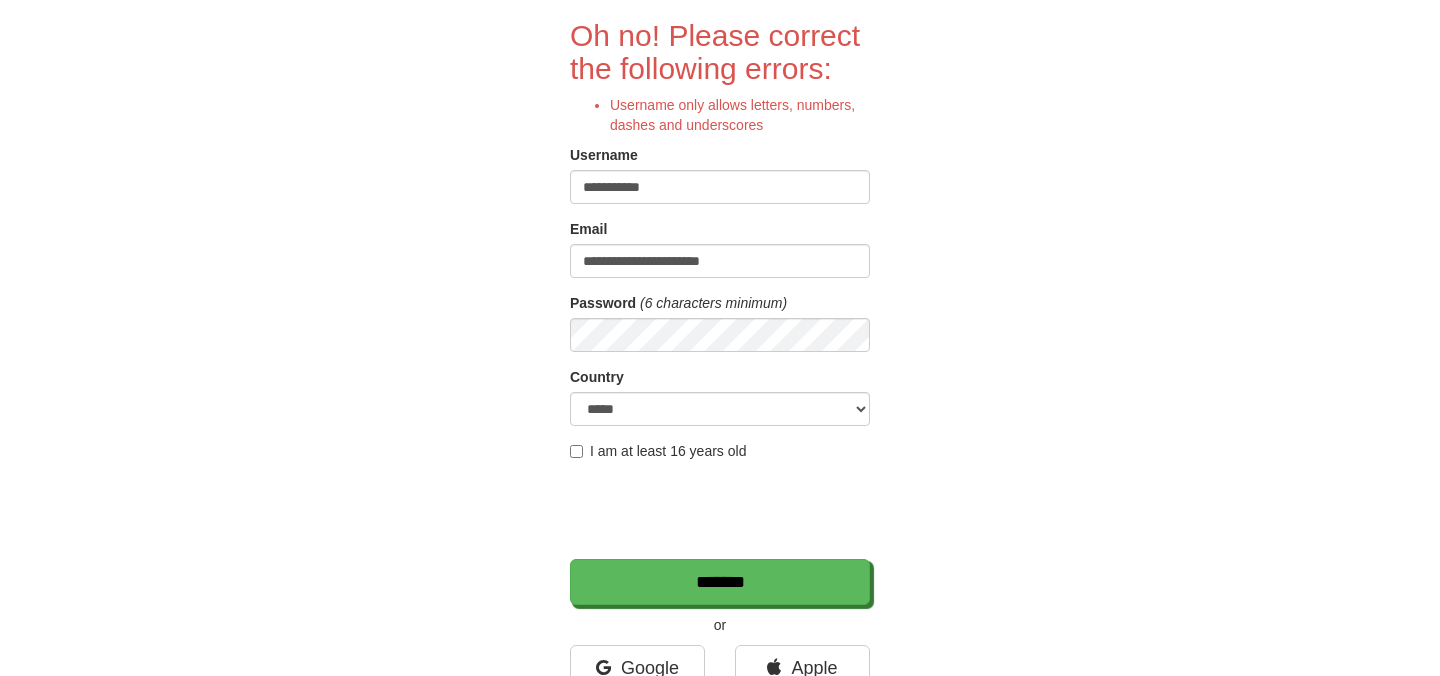 scroll, scrollTop: 180, scrollLeft: 0, axis: vertical 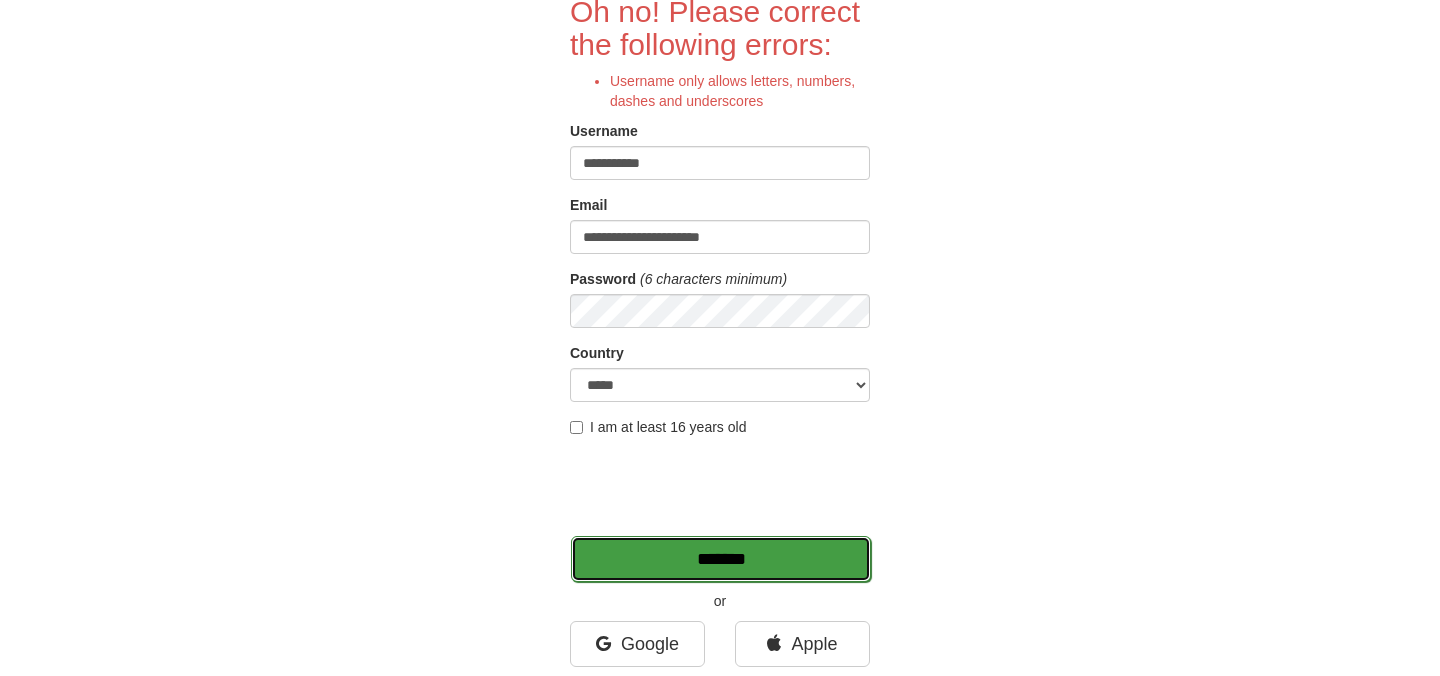 click on "*******" at bounding box center [721, 559] 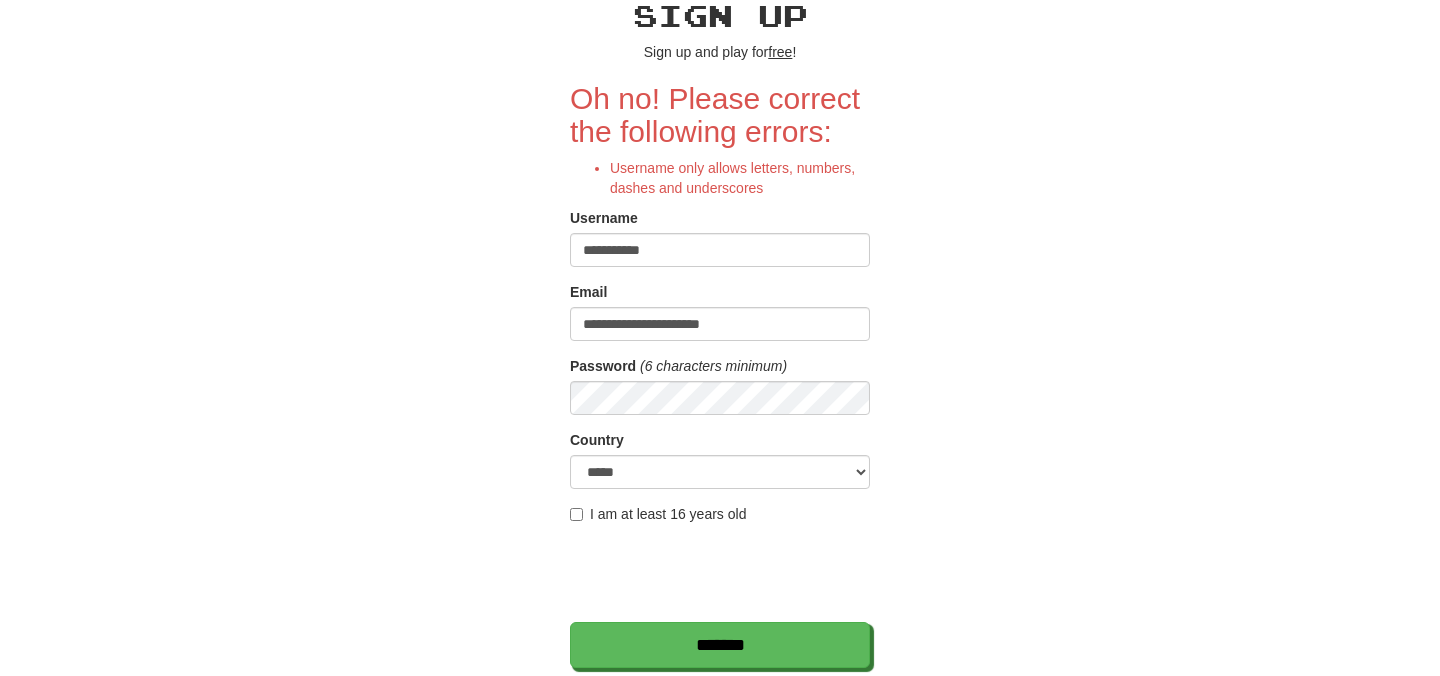 scroll, scrollTop: 95, scrollLeft: 0, axis: vertical 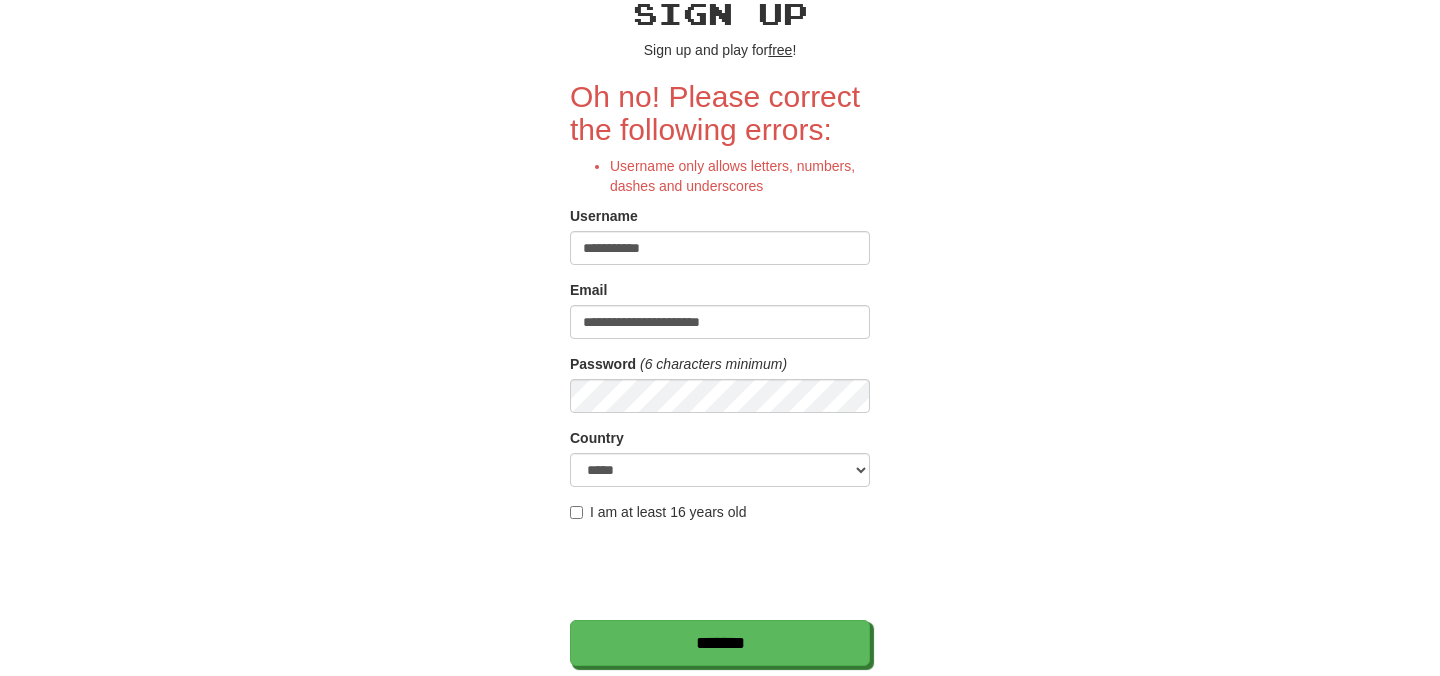 click on "**********" at bounding box center (720, 248) 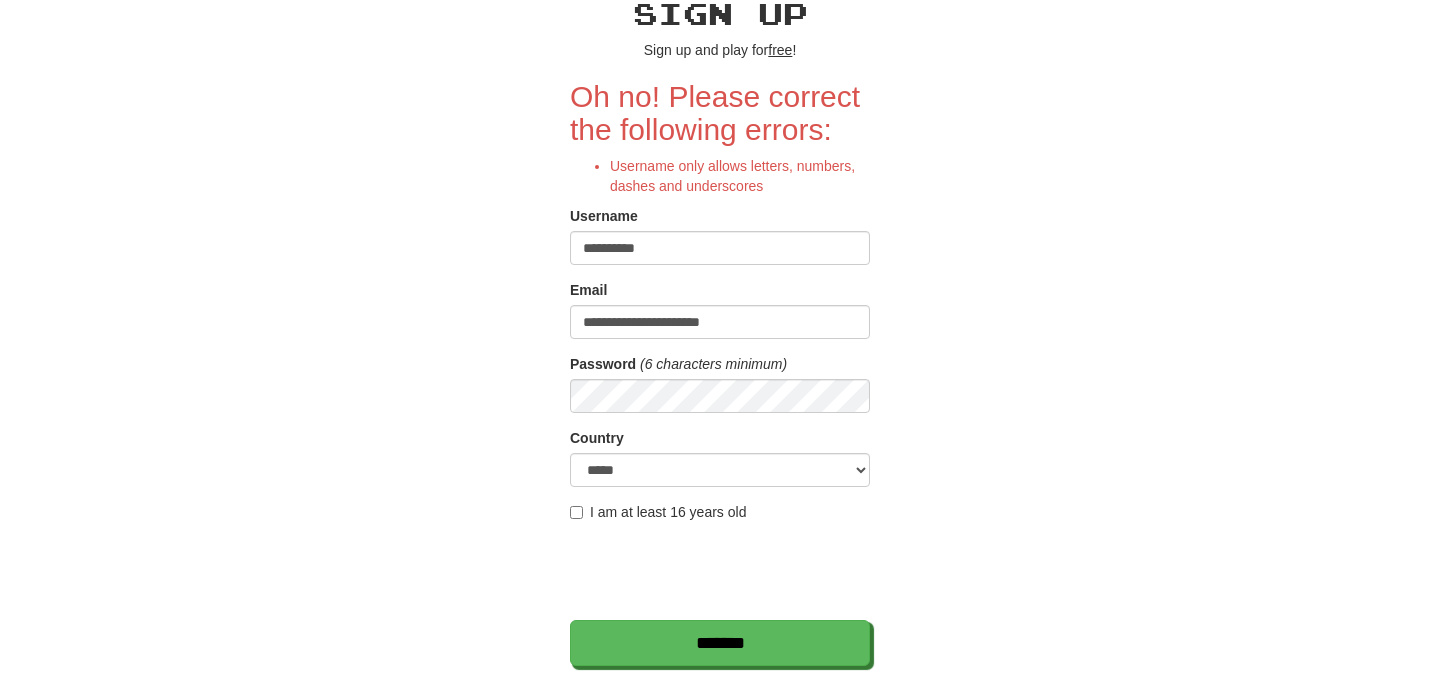 type on "**********" 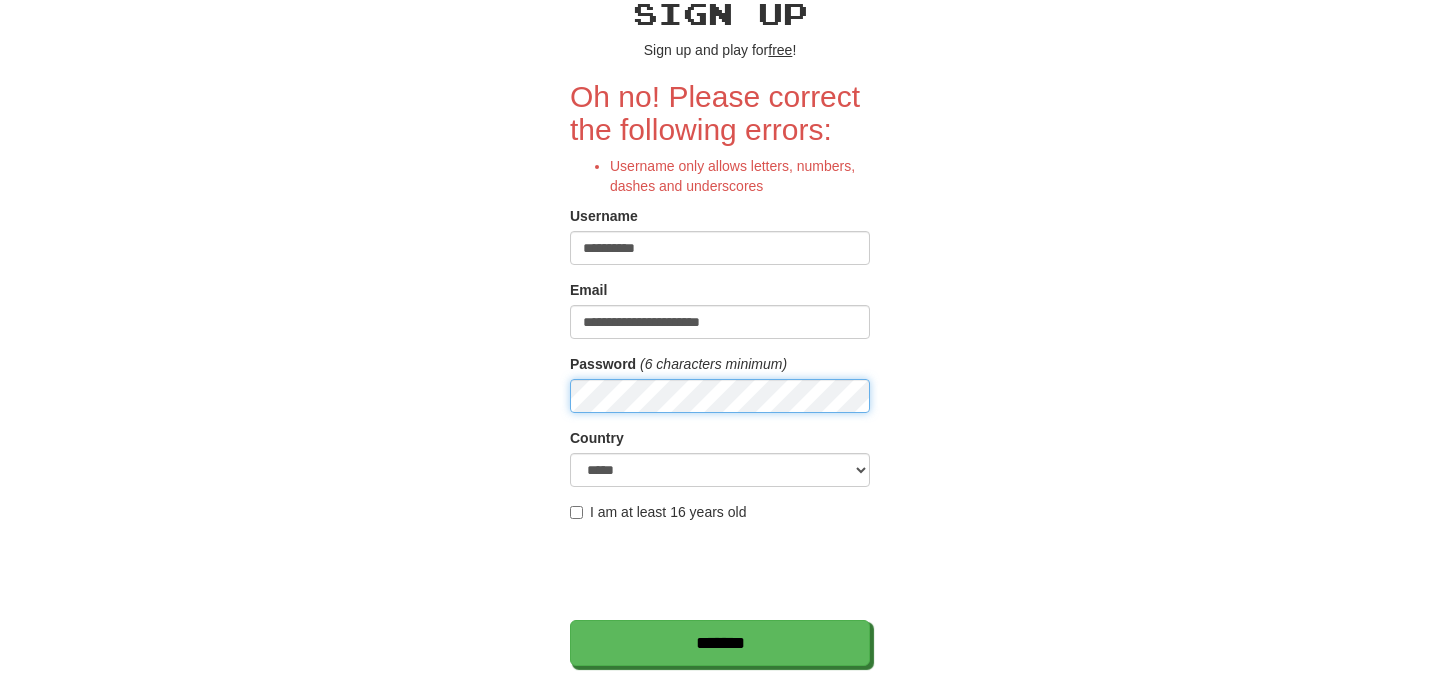 click on "*******" at bounding box center [720, 643] 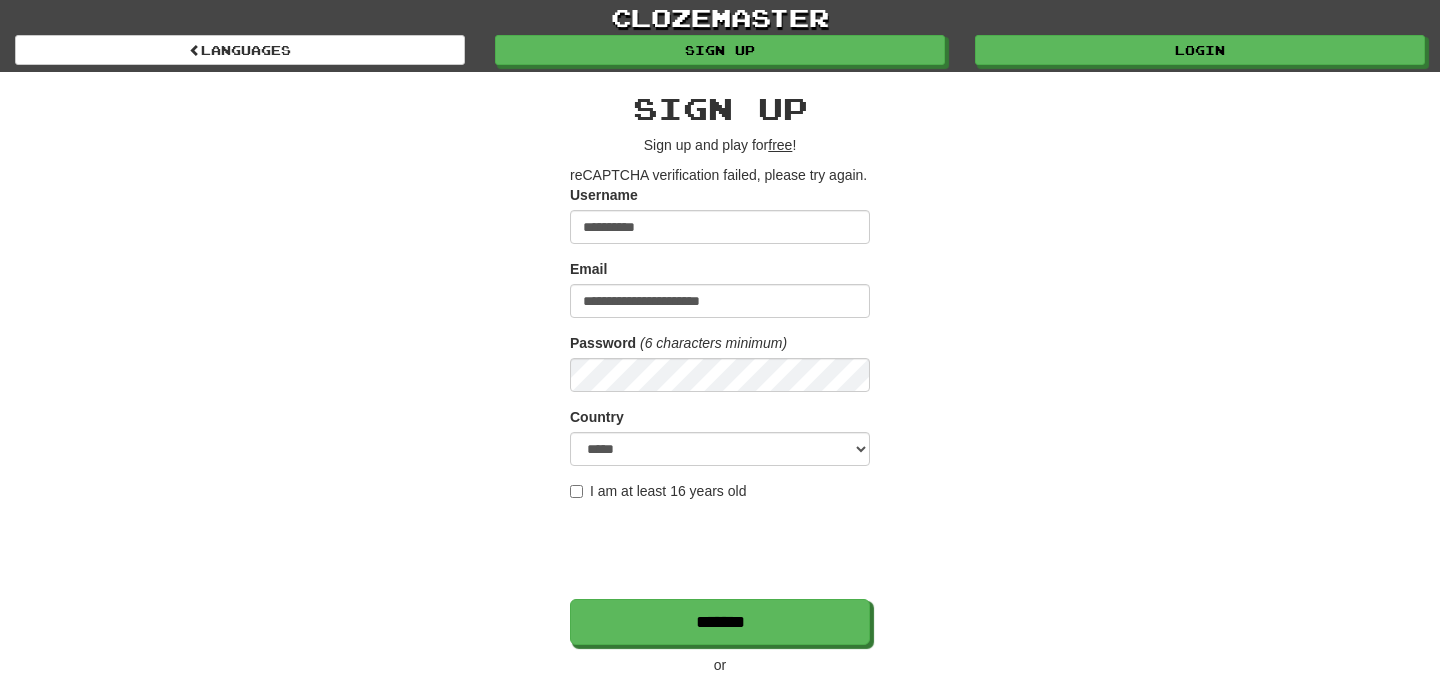 scroll, scrollTop: 0, scrollLeft: 0, axis: both 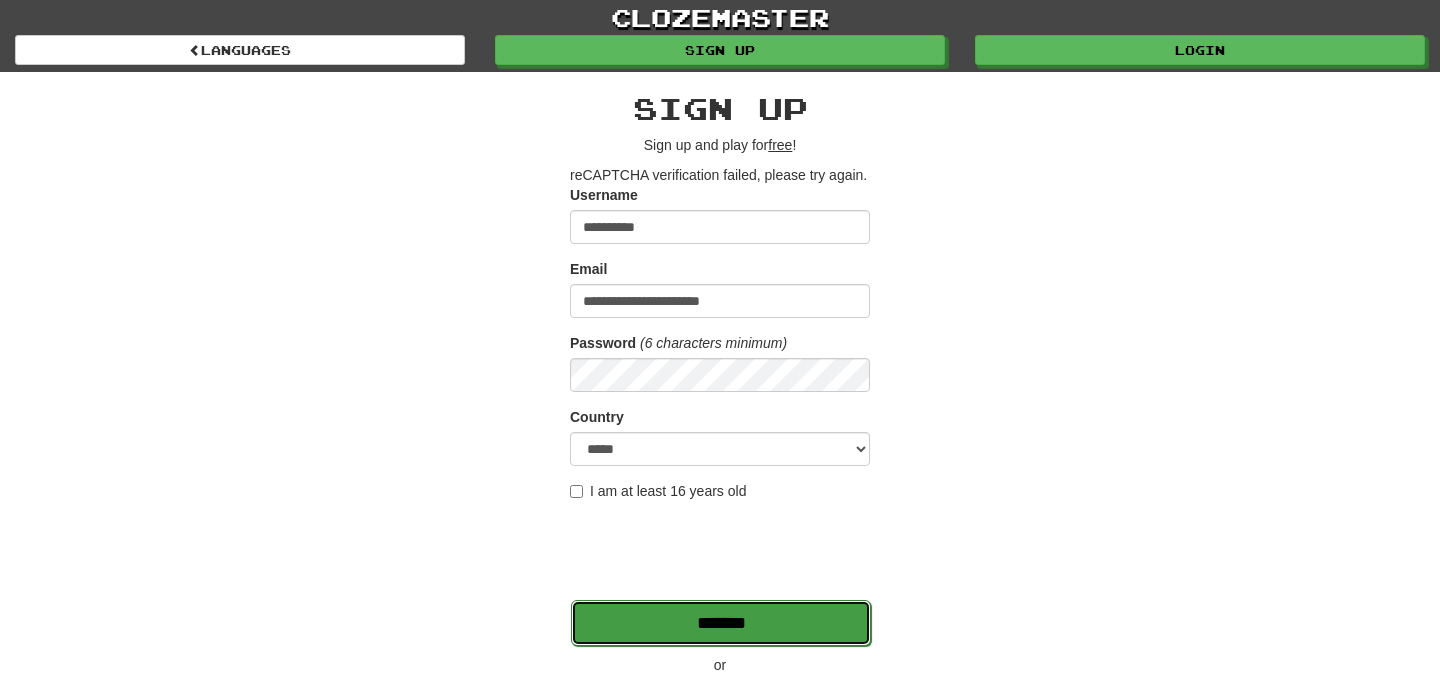 click on "*******" at bounding box center [721, 623] 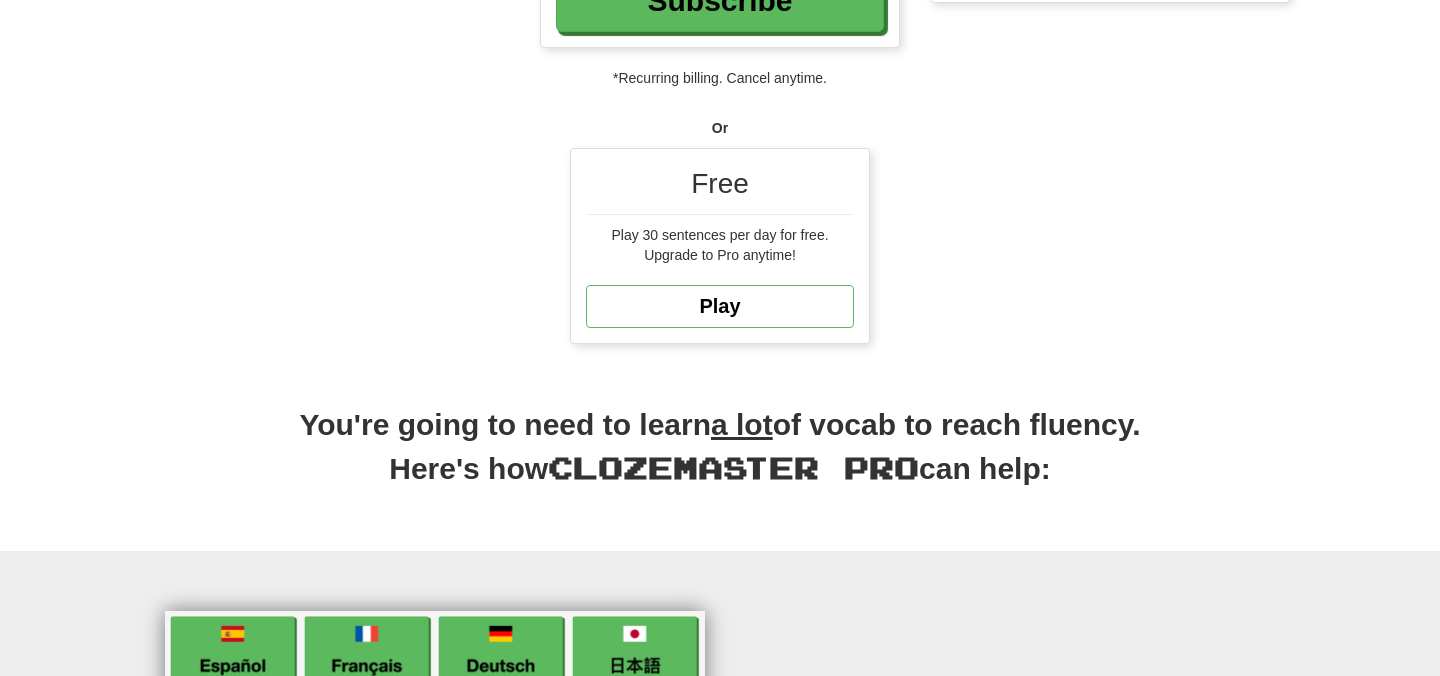 scroll, scrollTop: 558, scrollLeft: 0, axis: vertical 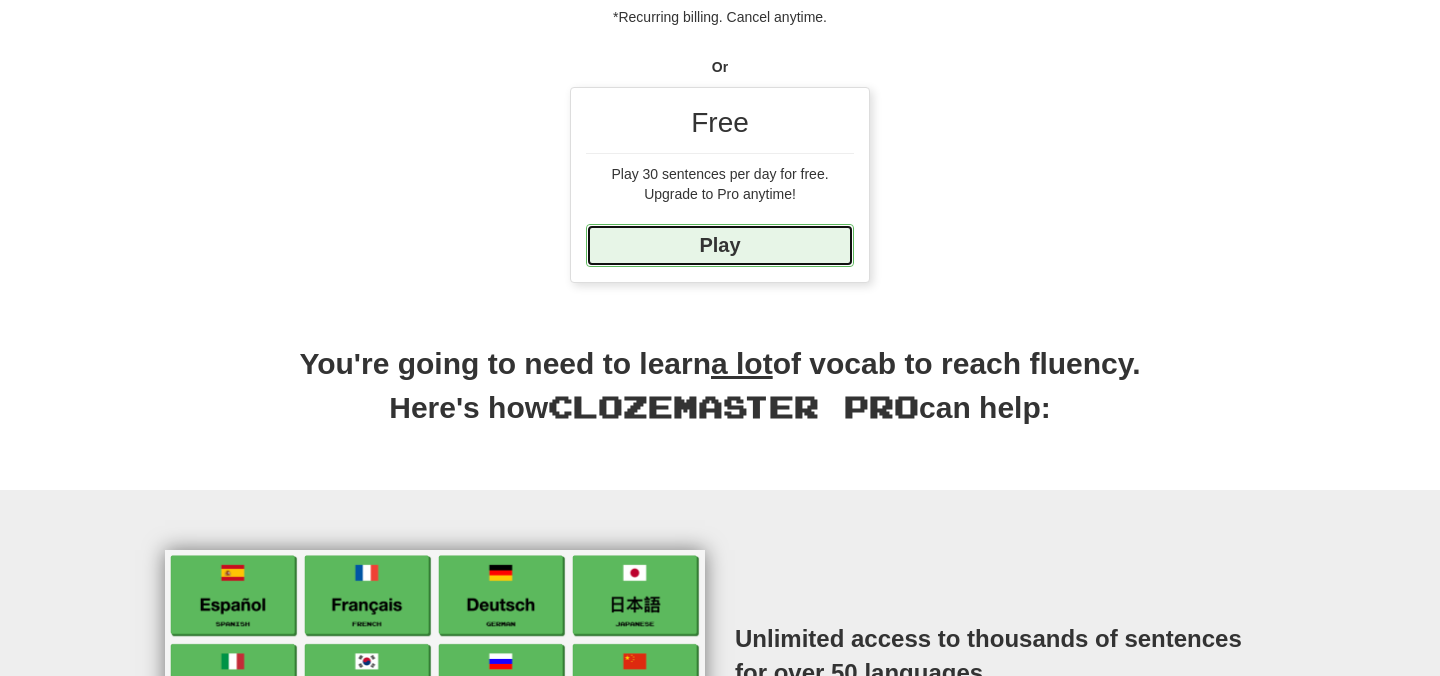 click on "Play" at bounding box center (720, 245) 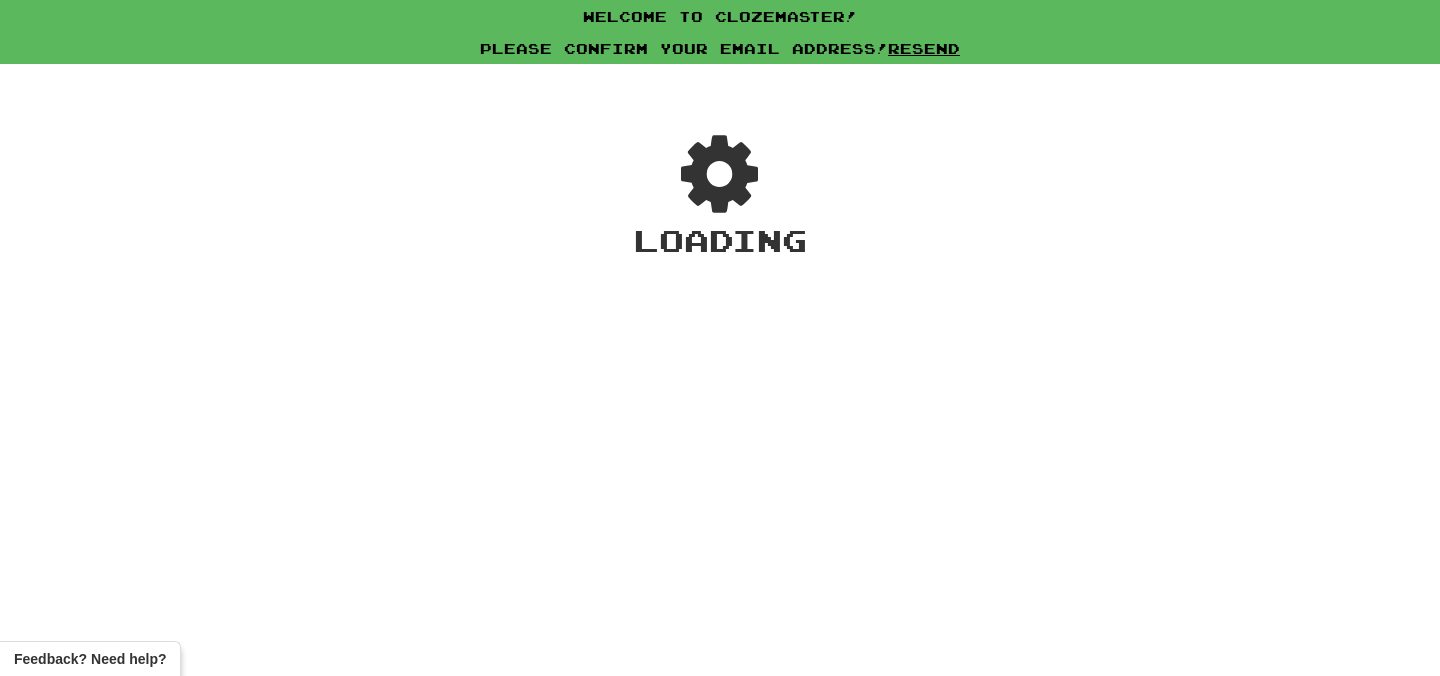 scroll, scrollTop: 0, scrollLeft: 0, axis: both 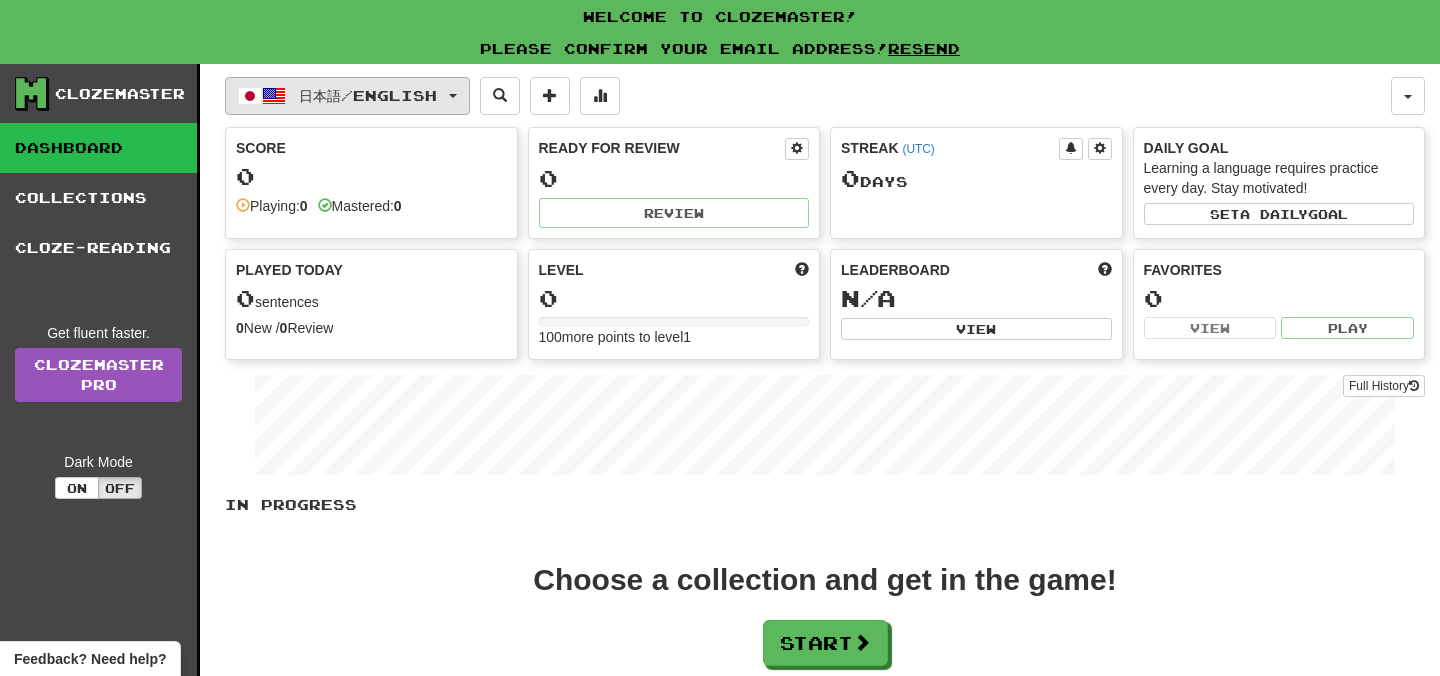 click on "日本語  /  English" at bounding box center (347, 96) 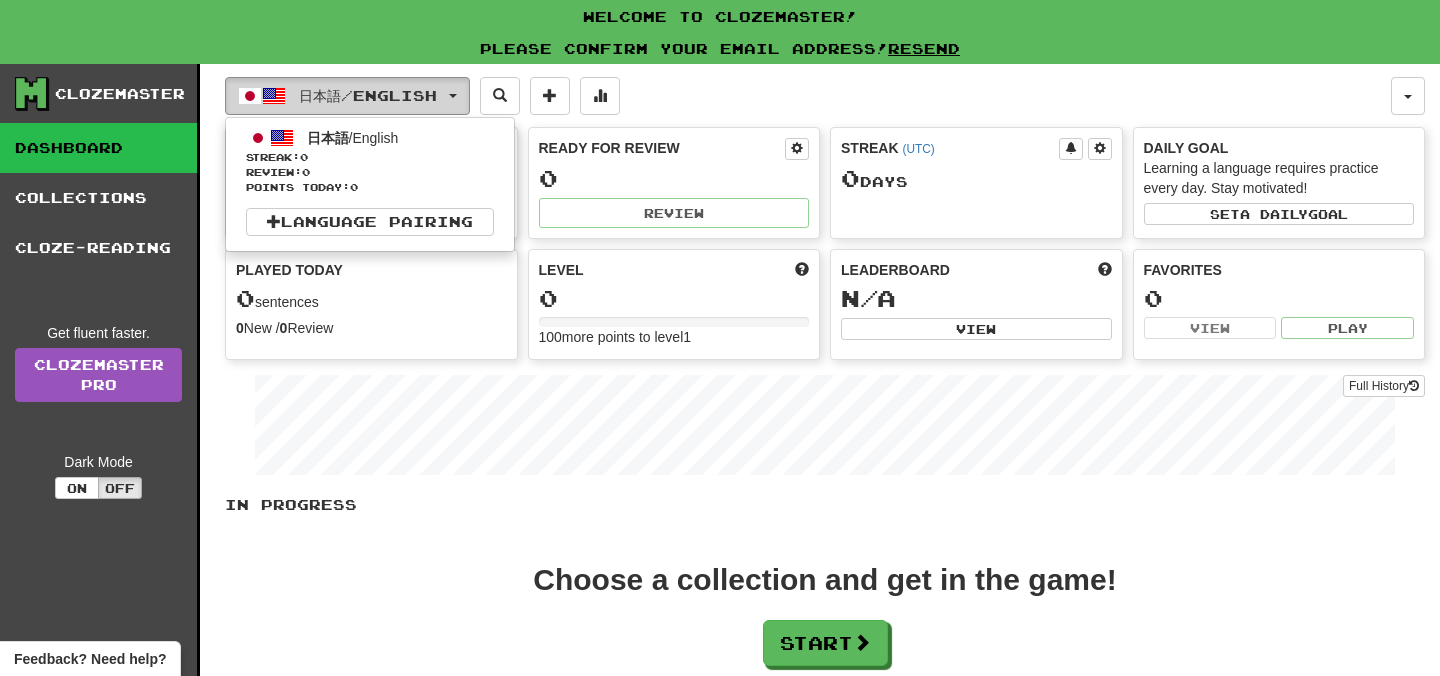 click on "日本語  /  English" at bounding box center (347, 96) 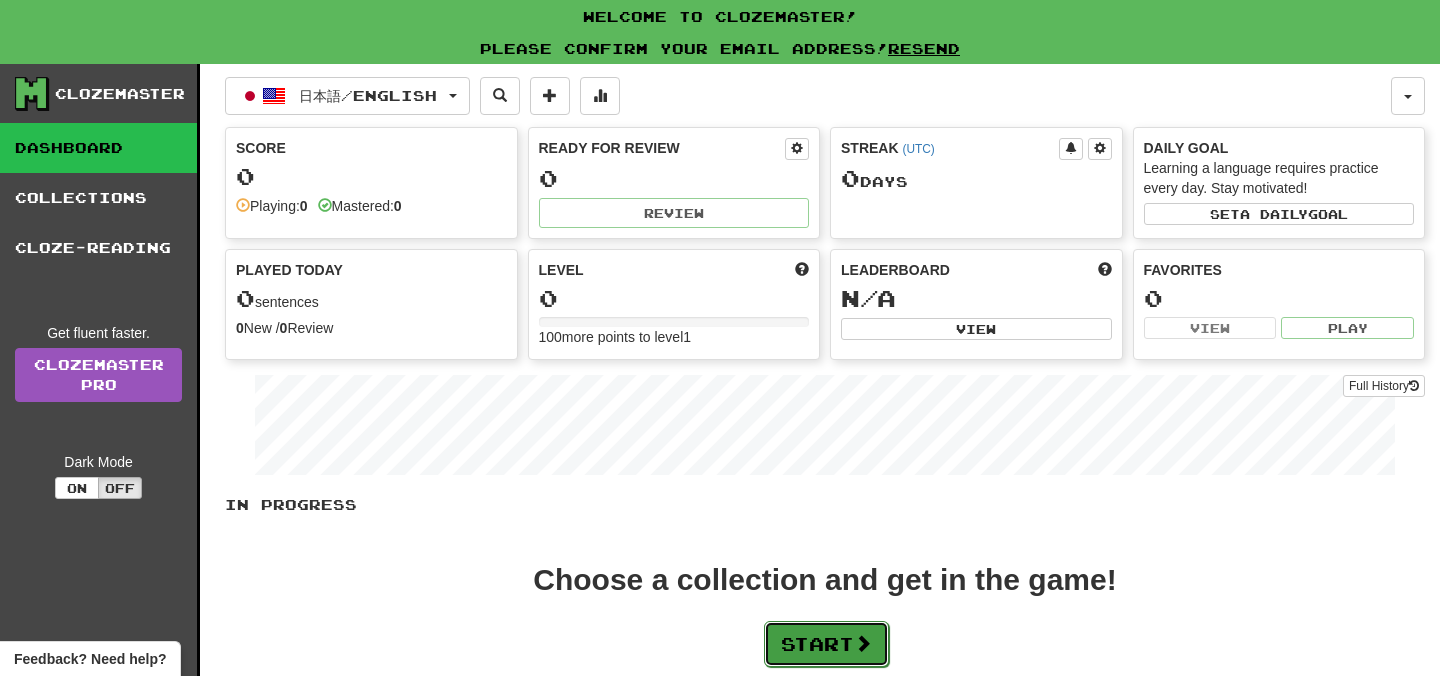 click on "Start" at bounding box center [826, 644] 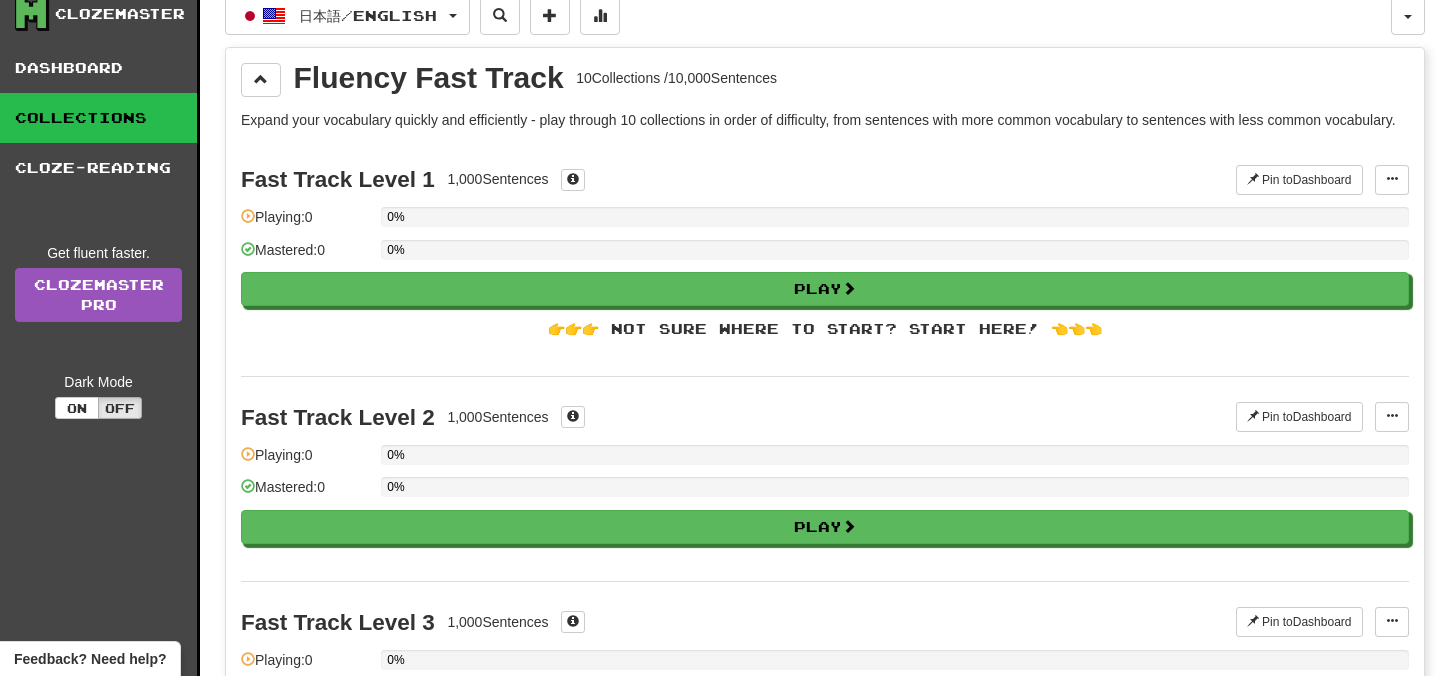 scroll, scrollTop: 0, scrollLeft: 0, axis: both 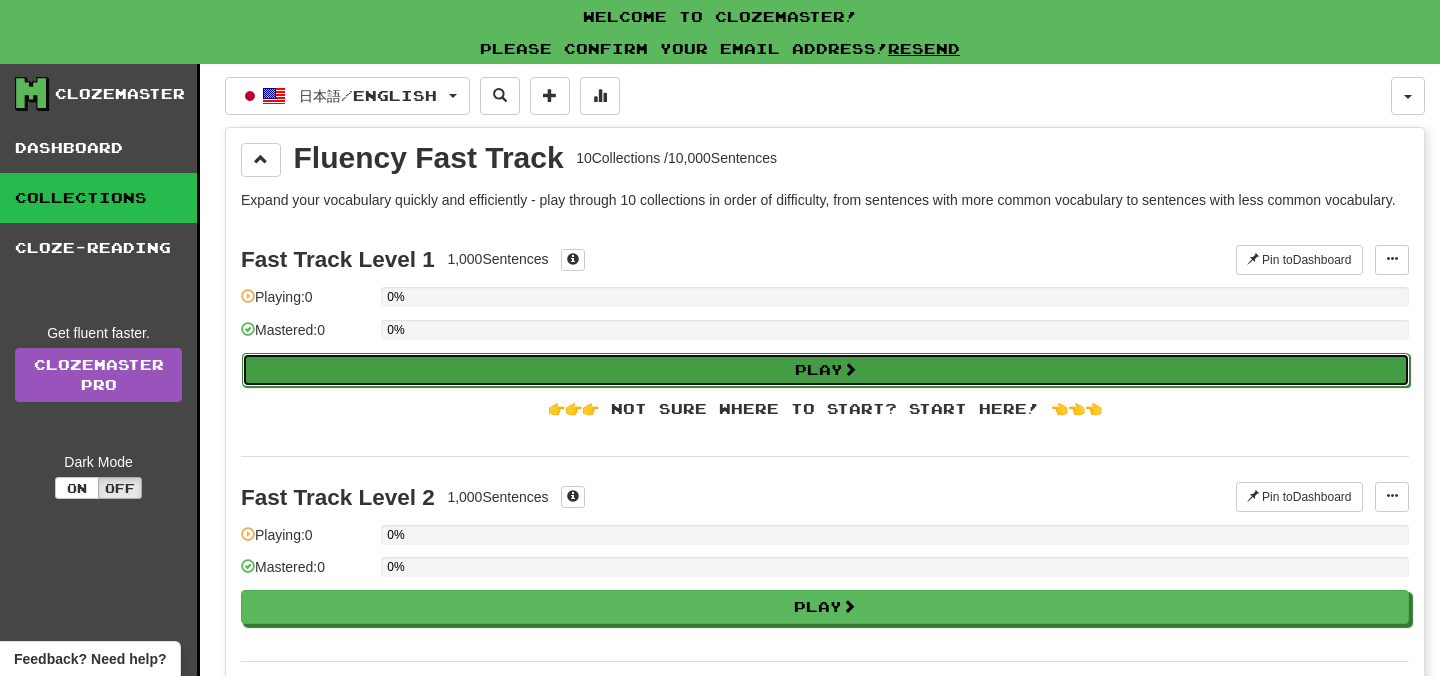 click on "Play" at bounding box center (826, 370) 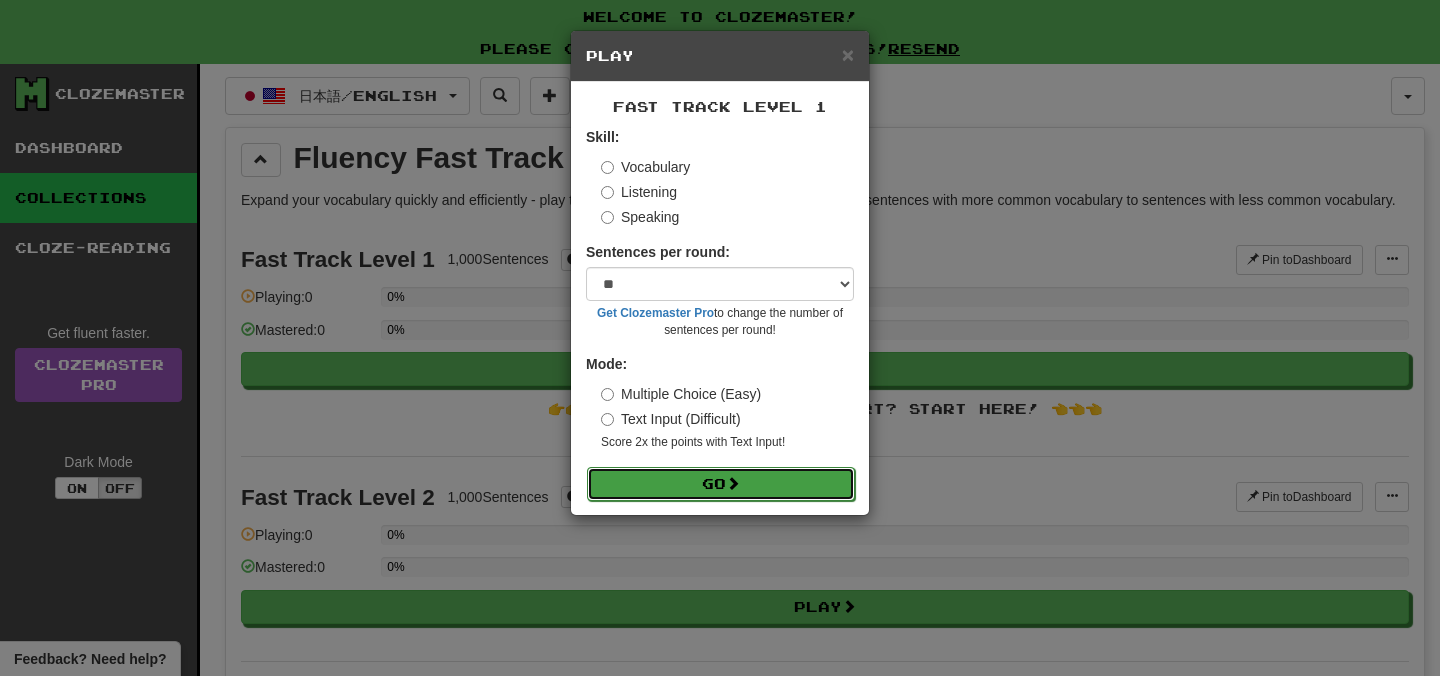click at bounding box center (733, 483) 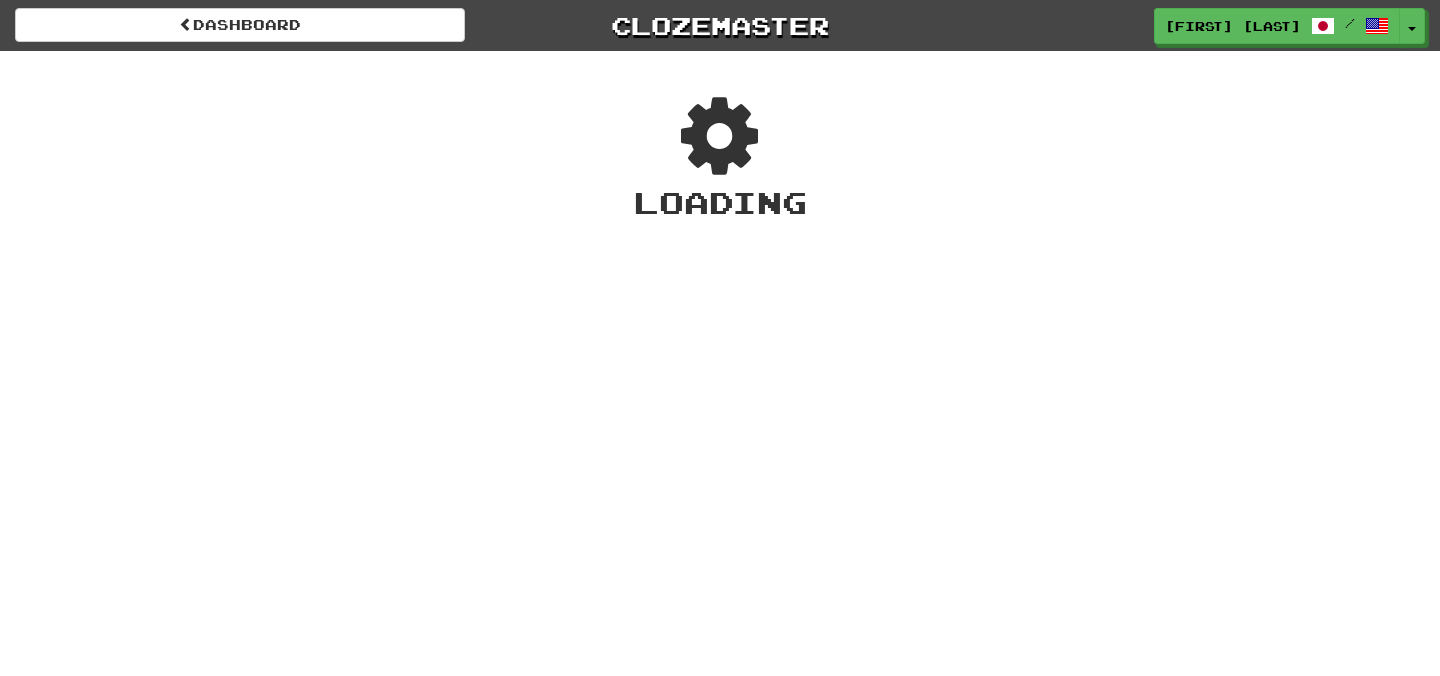 scroll, scrollTop: 0, scrollLeft: 0, axis: both 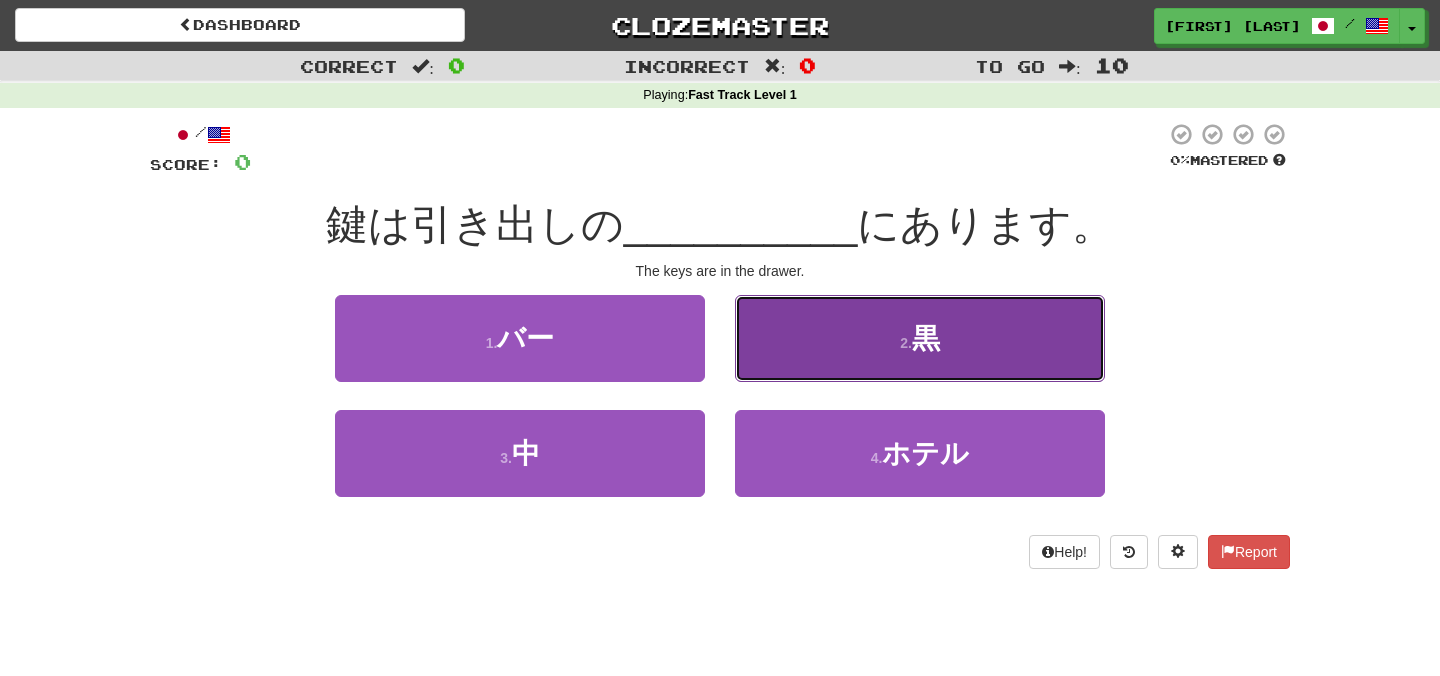 click on "2 .  黒" at bounding box center [920, 338] 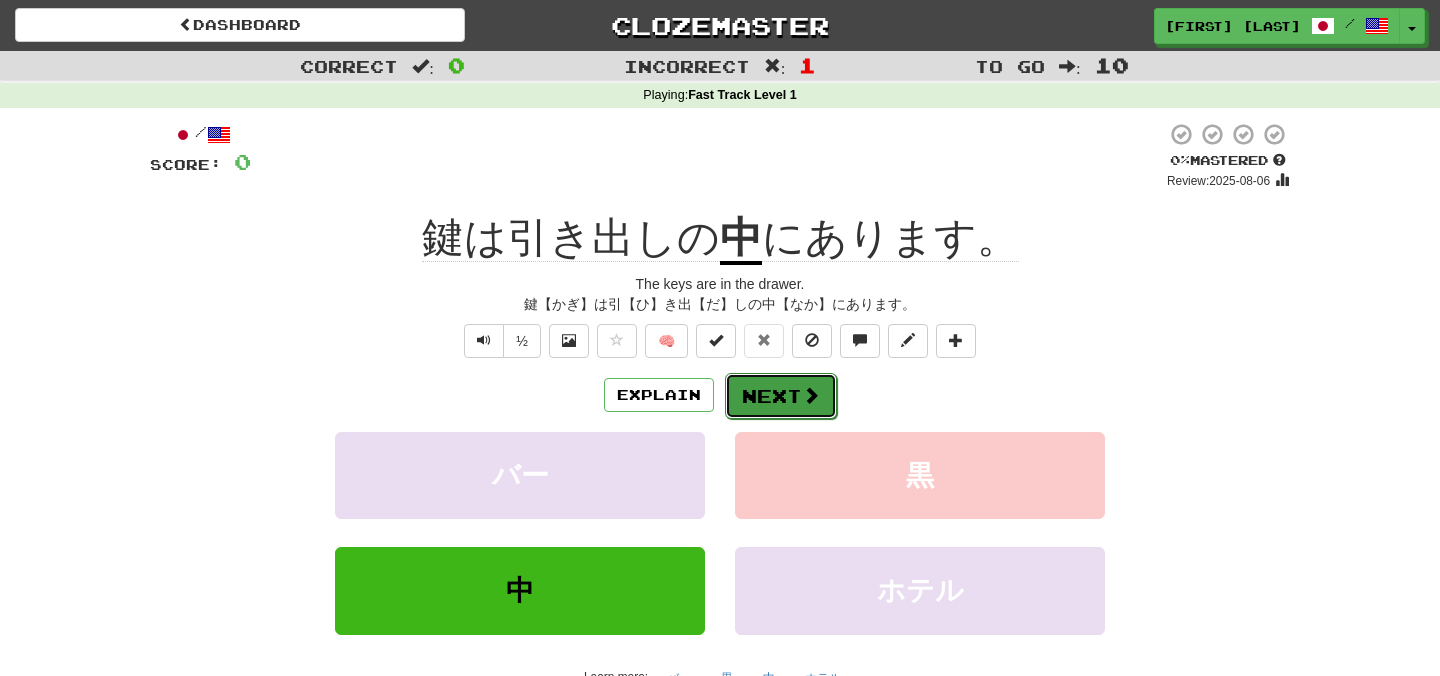 click on "Next" at bounding box center (781, 396) 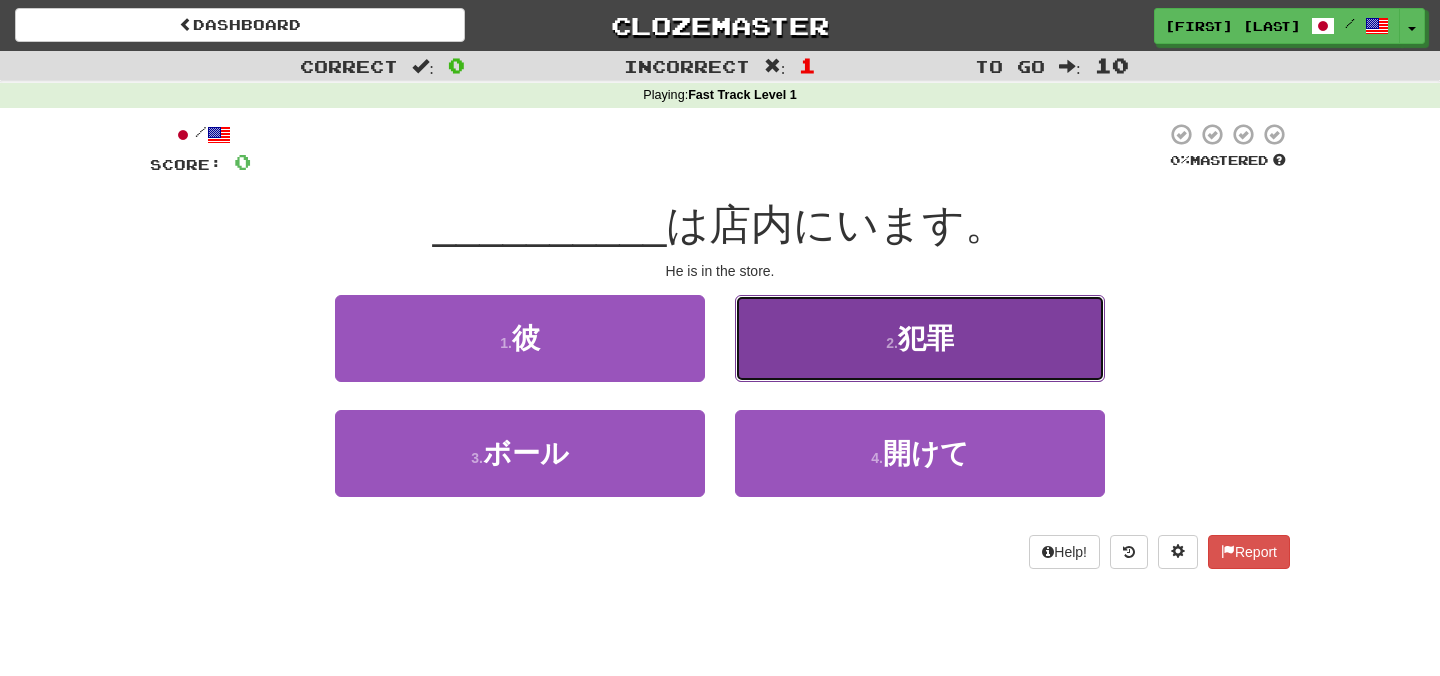 click on "2 ." at bounding box center (892, 343) 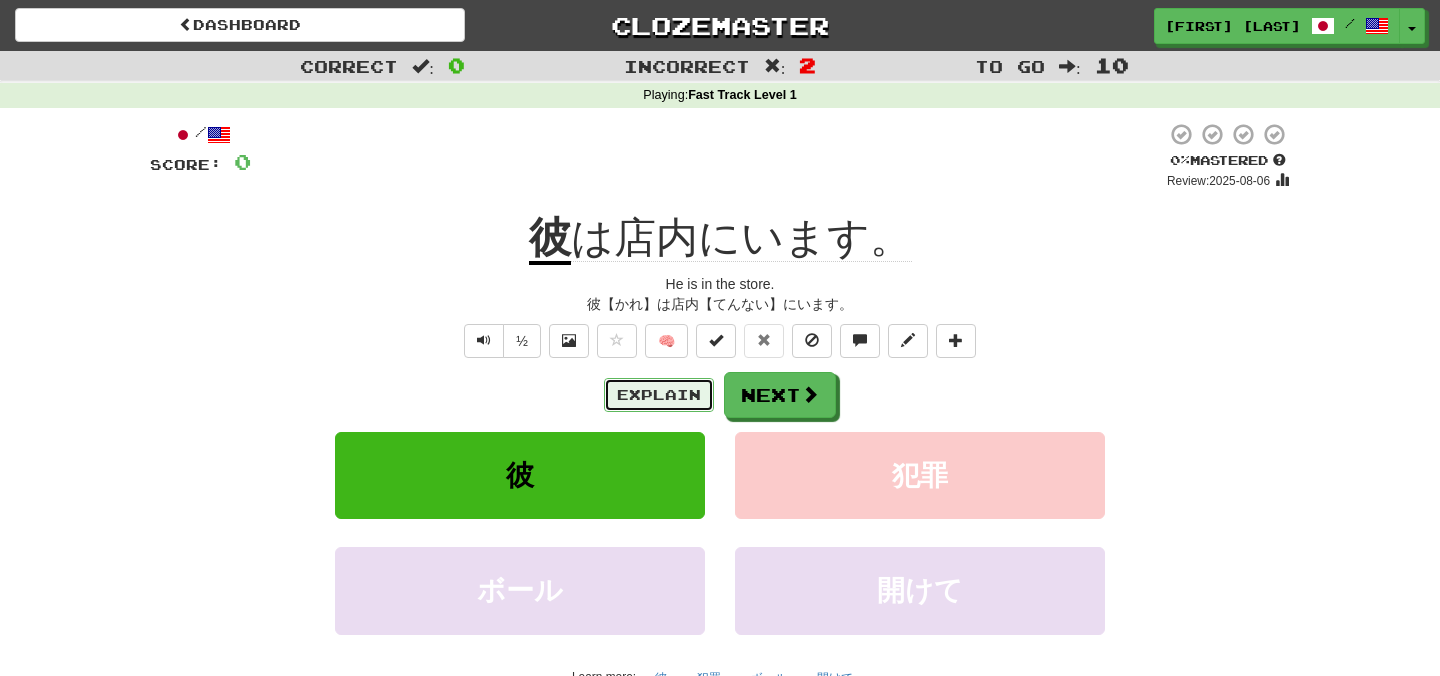 click on "Explain" at bounding box center (659, 395) 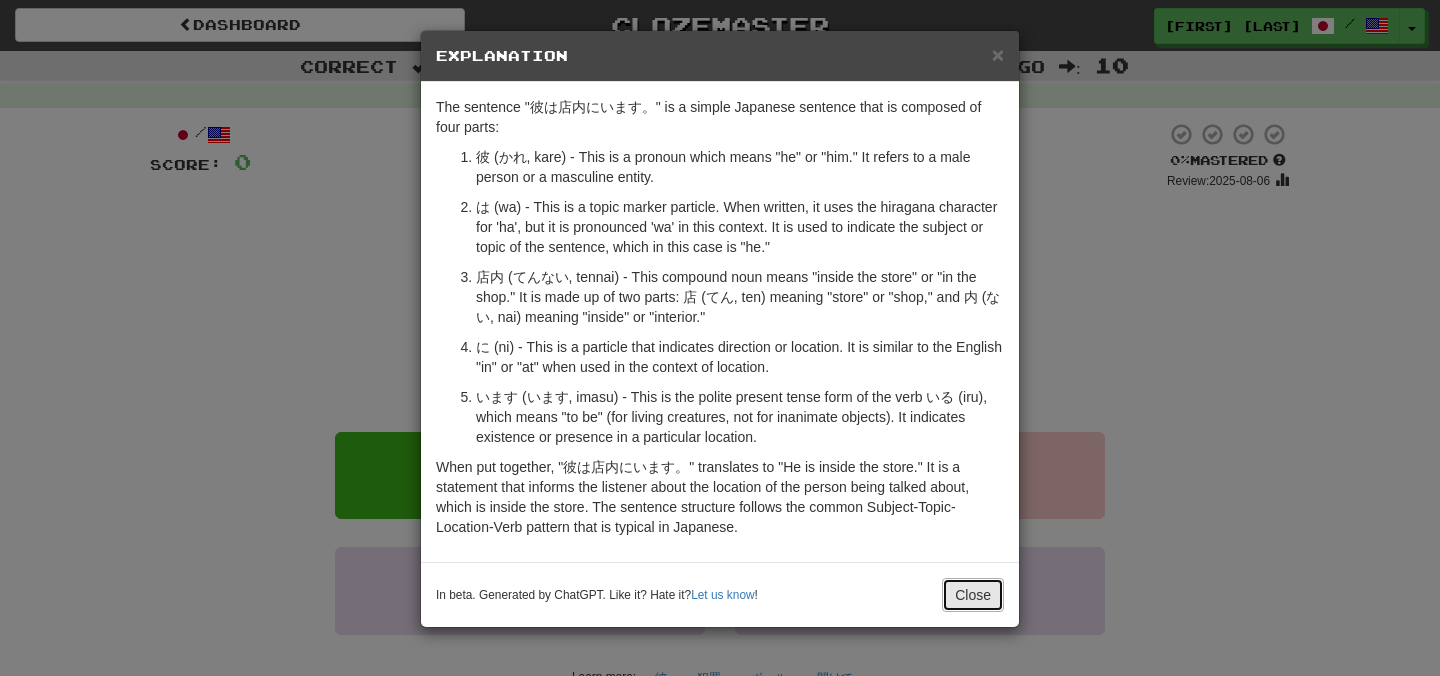 click on "Close" at bounding box center (973, 595) 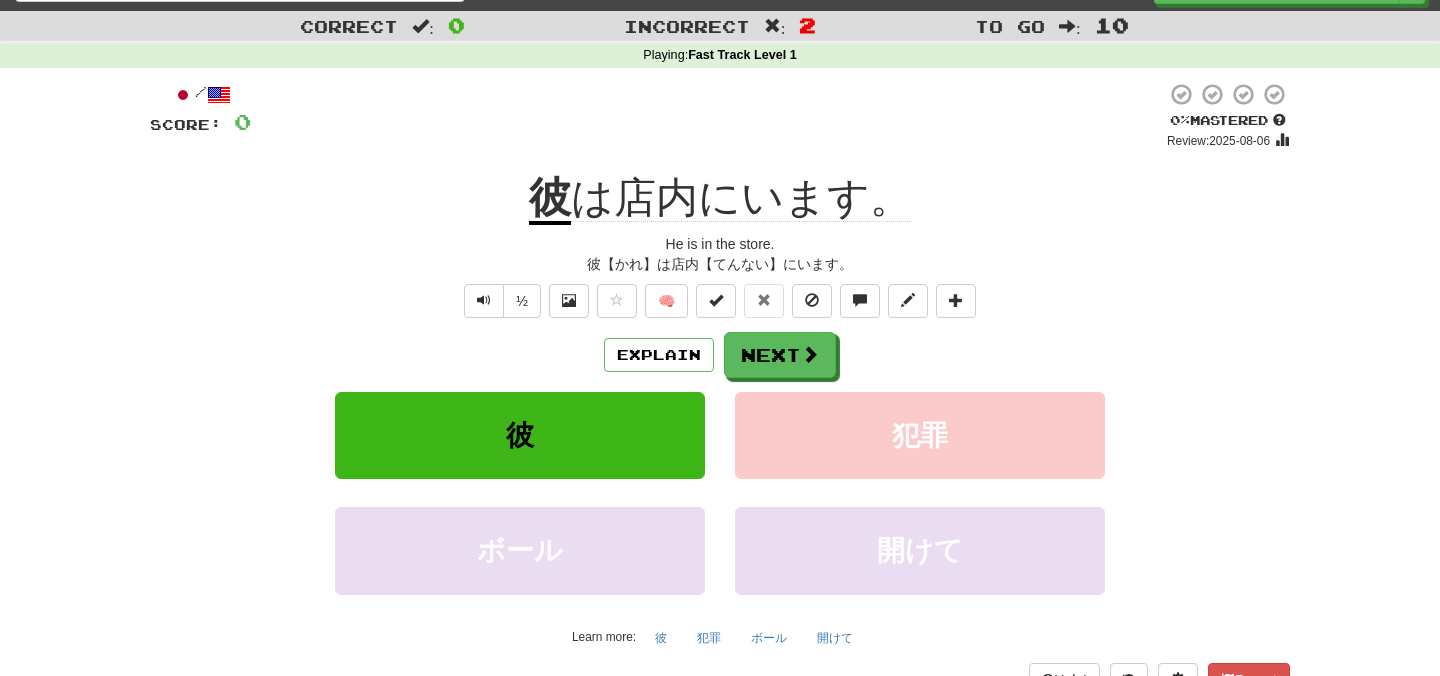 scroll, scrollTop: 43, scrollLeft: 0, axis: vertical 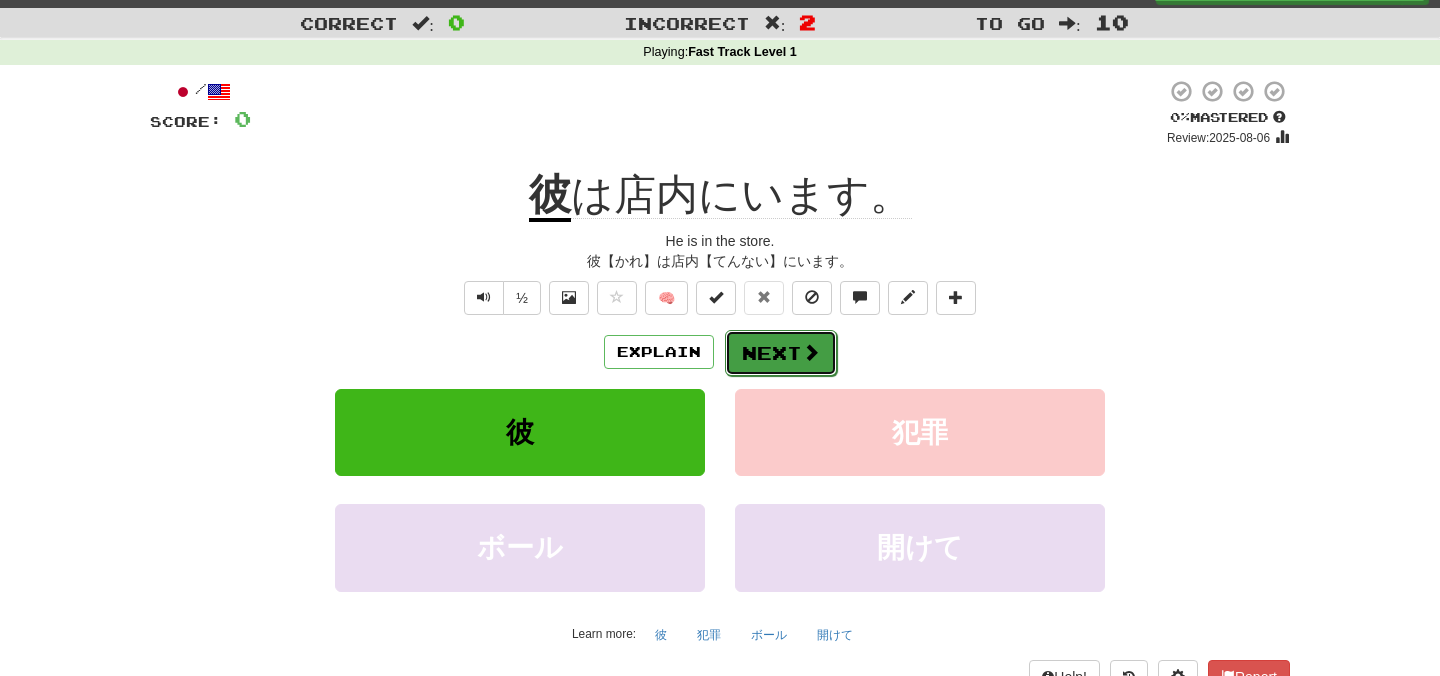 click at bounding box center [811, 352] 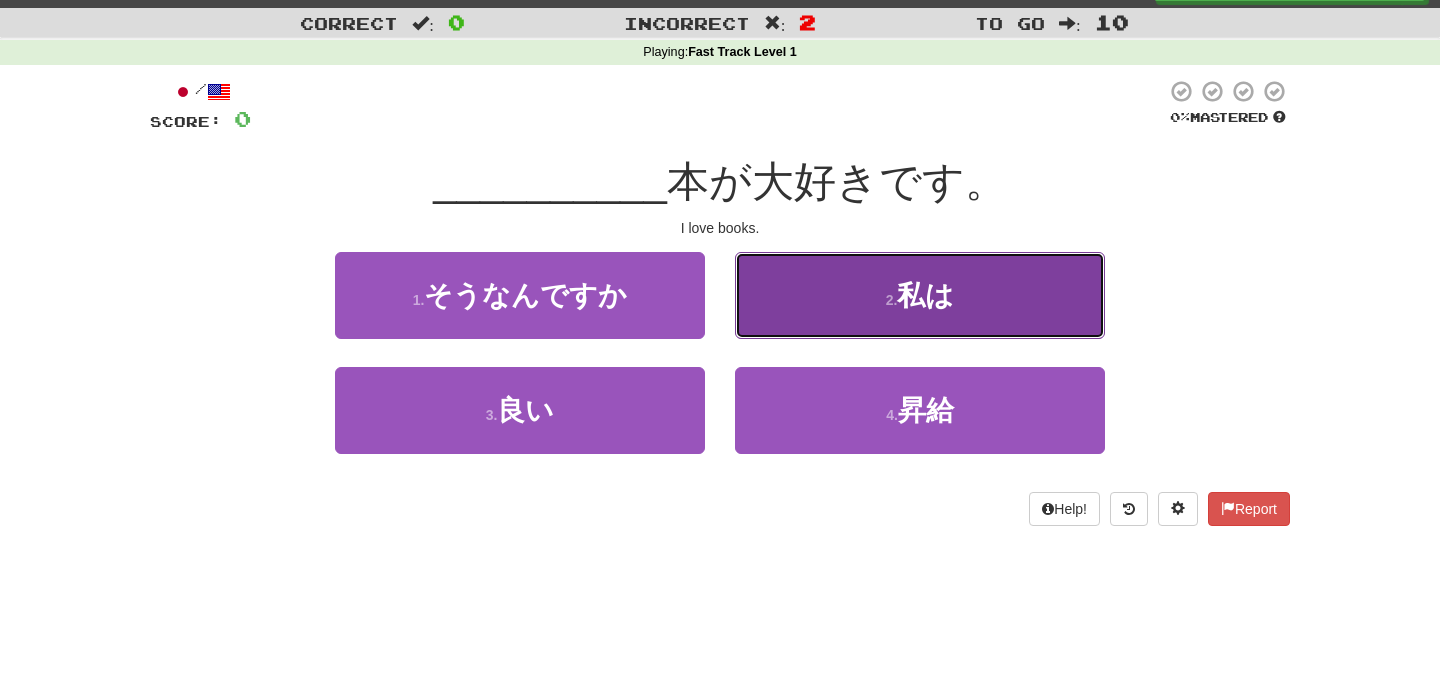 click on "2 .  私は" at bounding box center [920, 295] 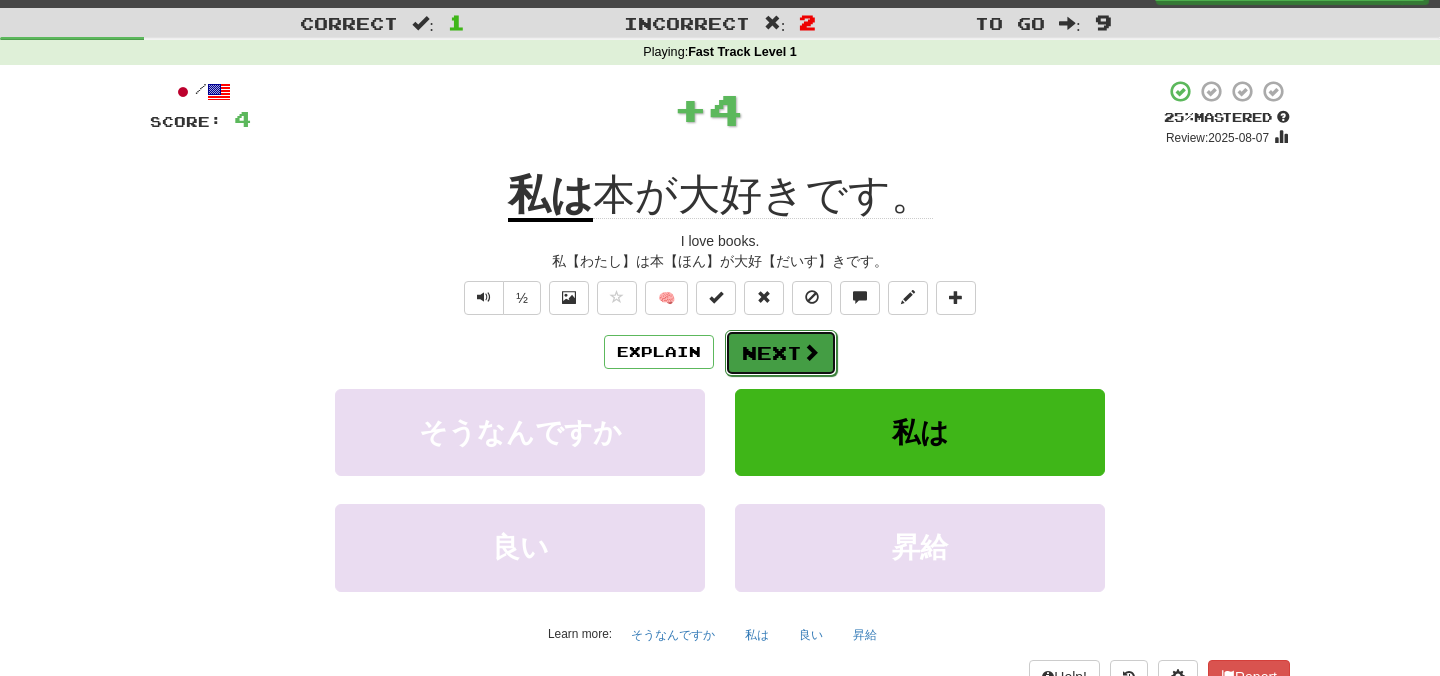 click on "Next" at bounding box center [781, 353] 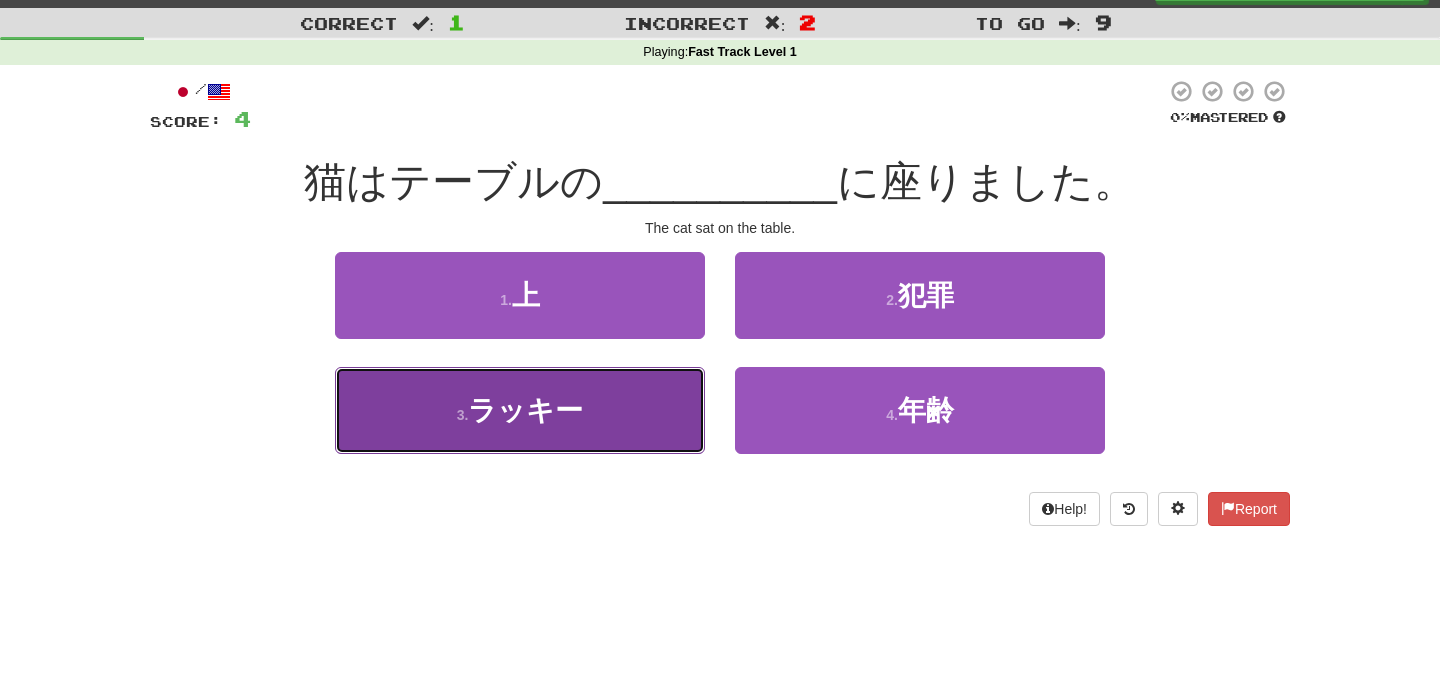 click on "ラッキー" at bounding box center [525, 410] 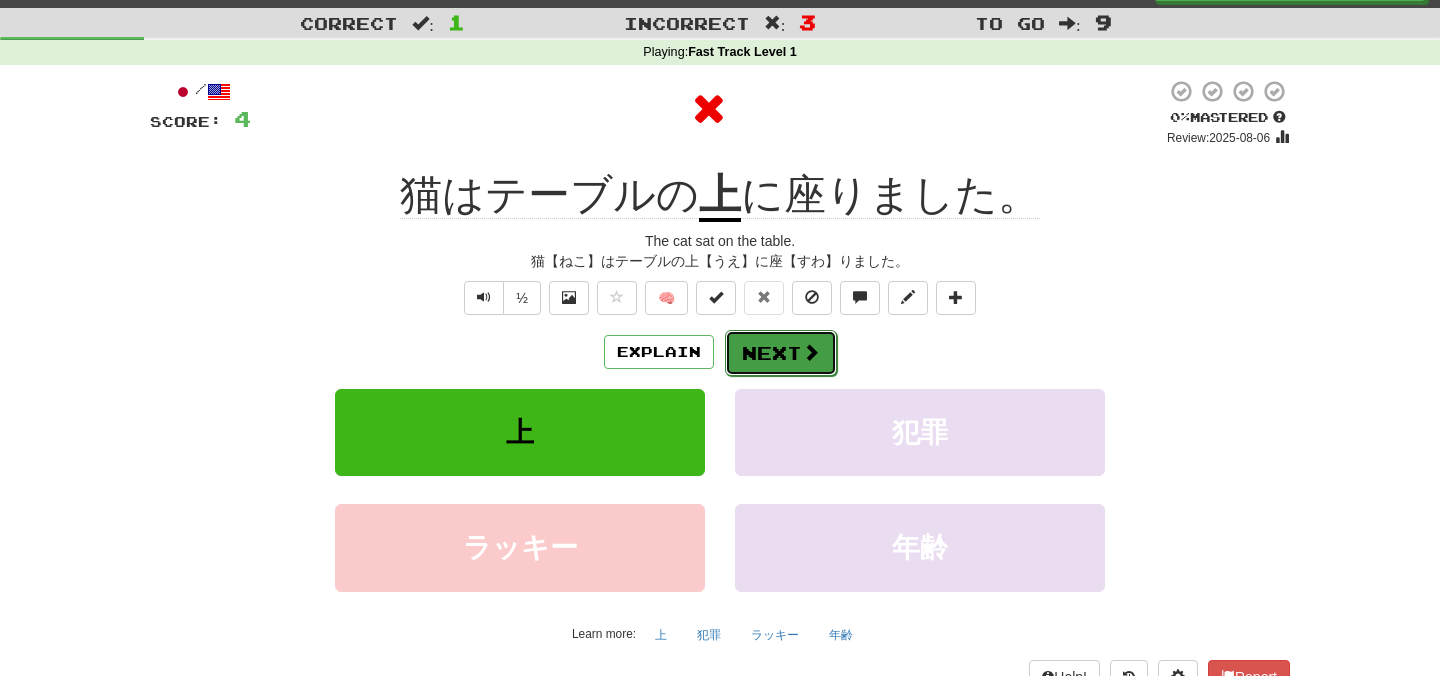 click on "Next" at bounding box center [781, 353] 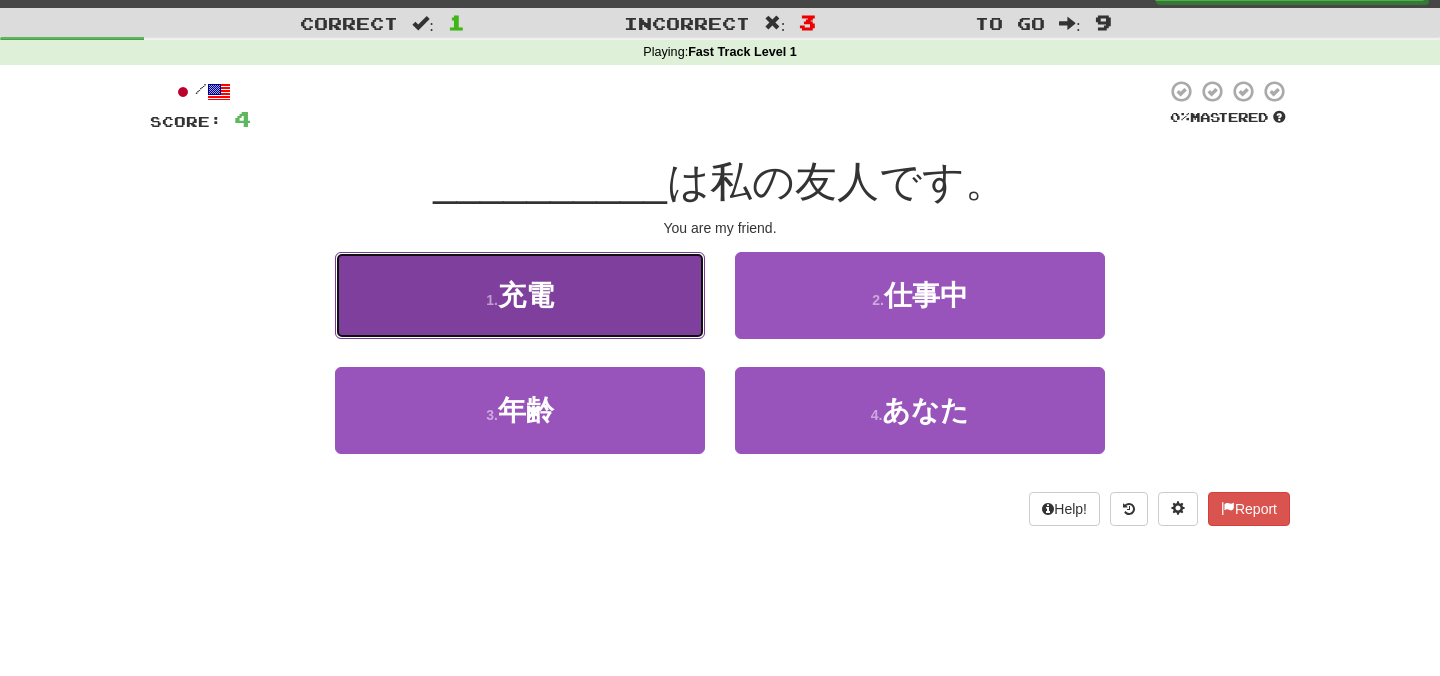 click on "1 .  充電" at bounding box center [520, 295] 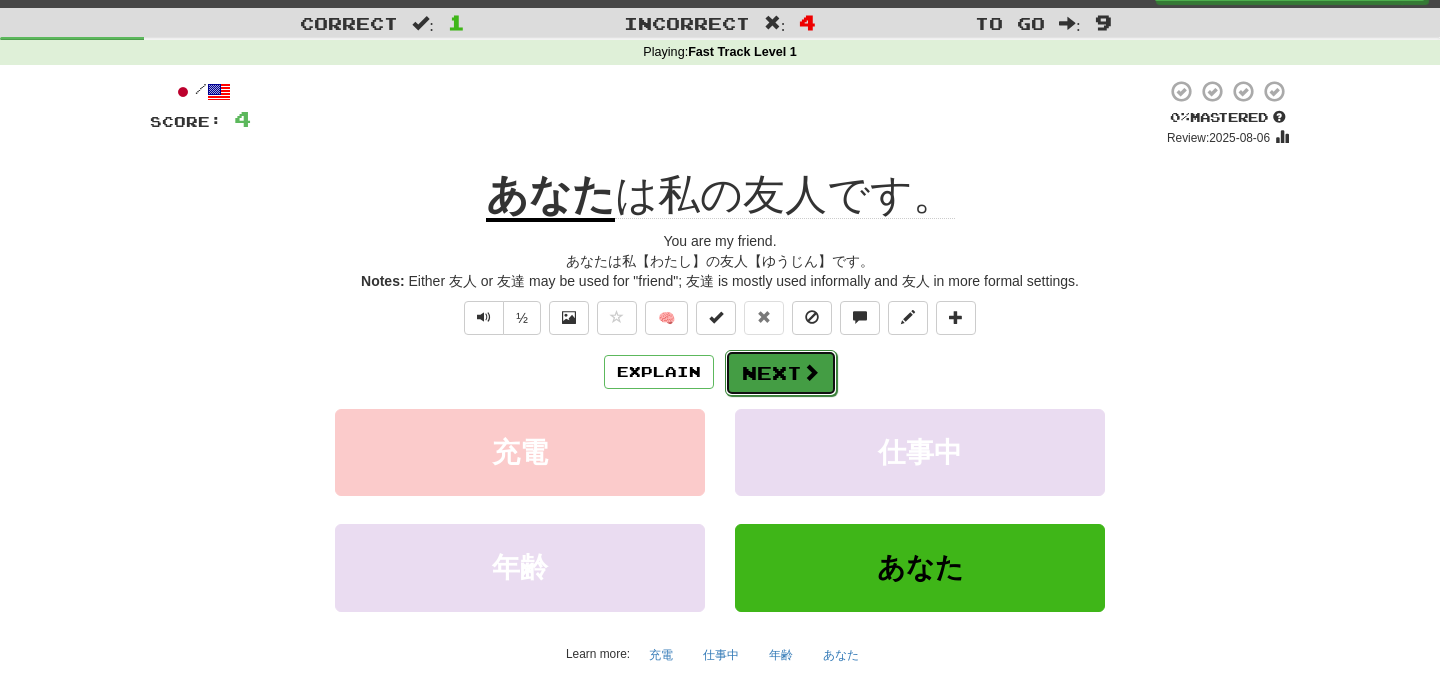 click at bounding box center (811, 372) 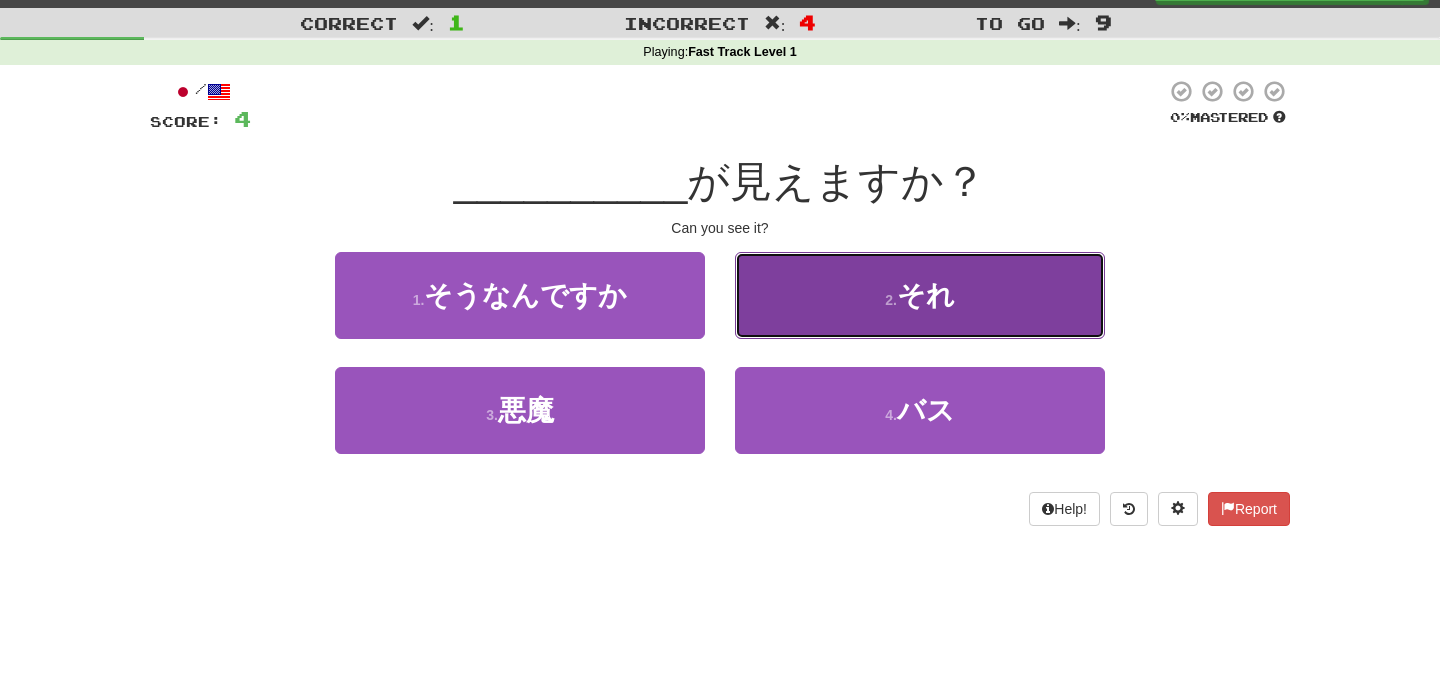click on "2 .  それ" at bounding box center [920, 295] 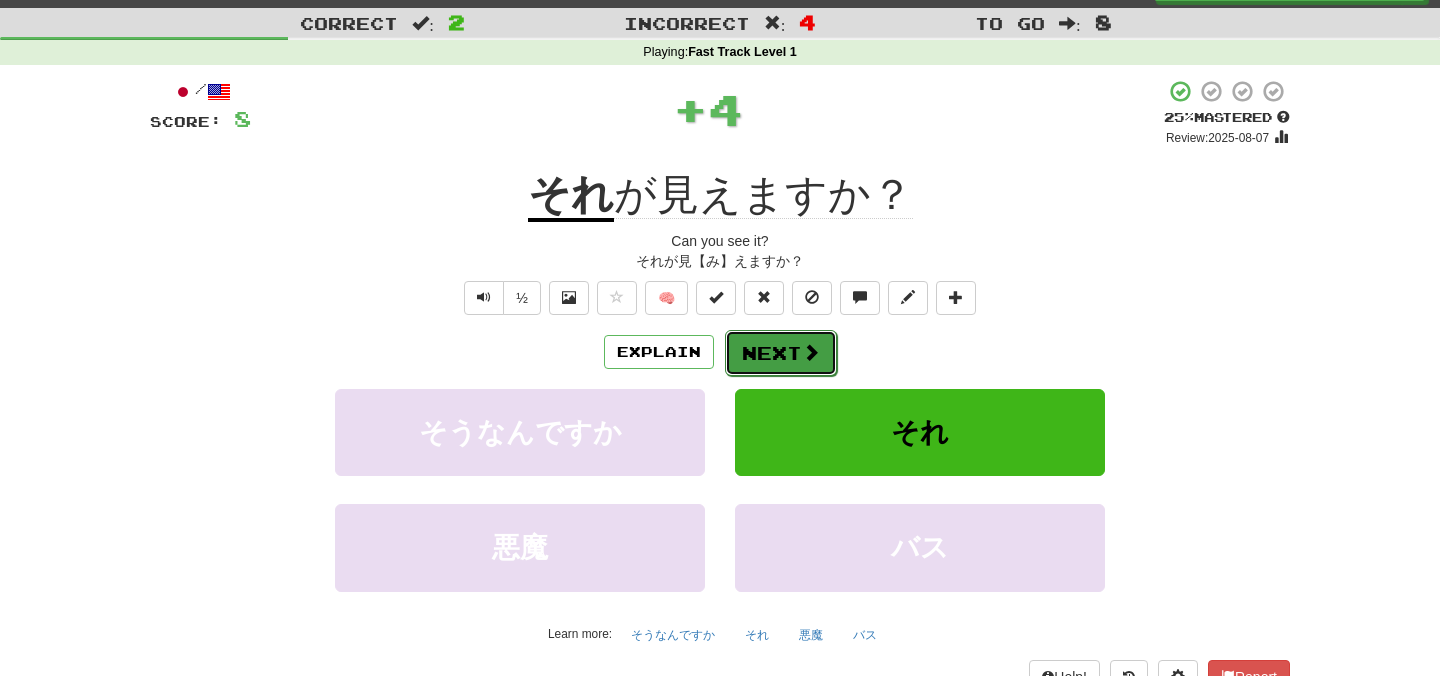 click on "Next" at bounding box center (781, 353) 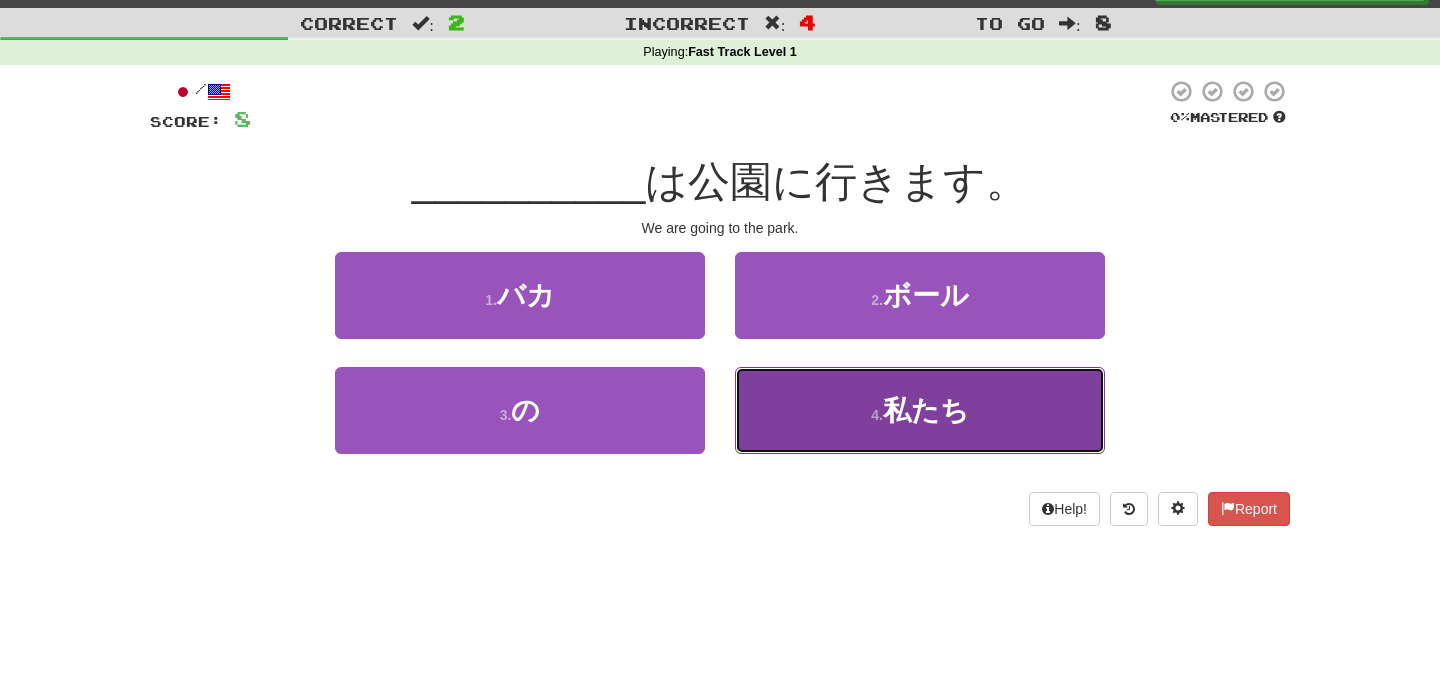 click on "私たち" at bounding box center [926, 410] 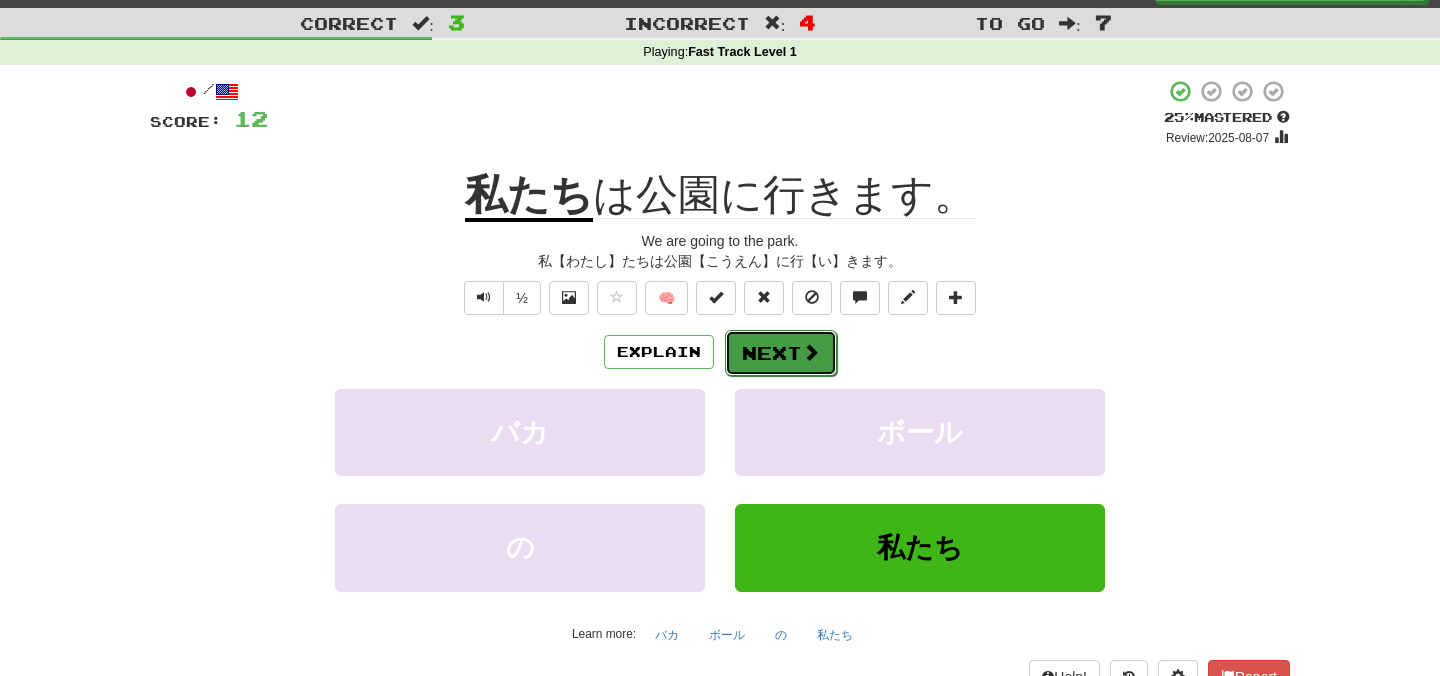 click on "Next" at bounding box center [781, 353] 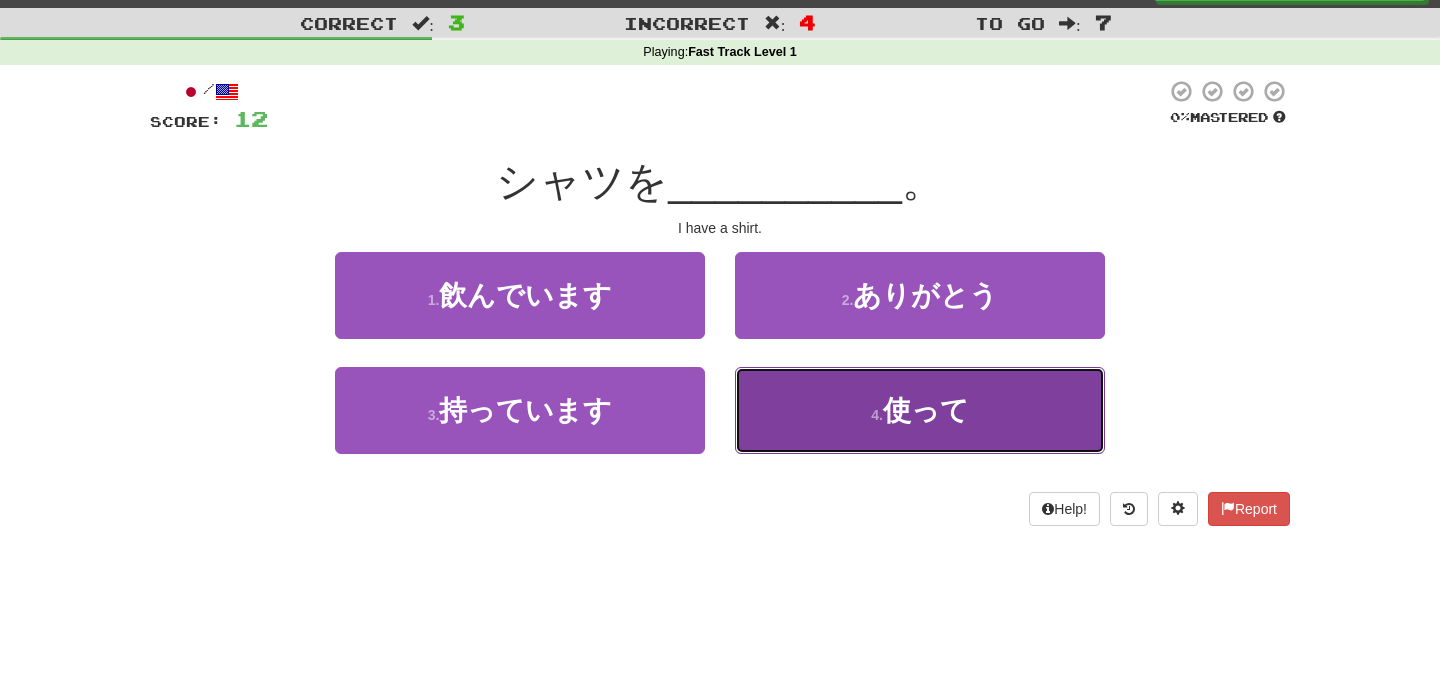 click on "4 .  使って" at bounding box center (920, 410) 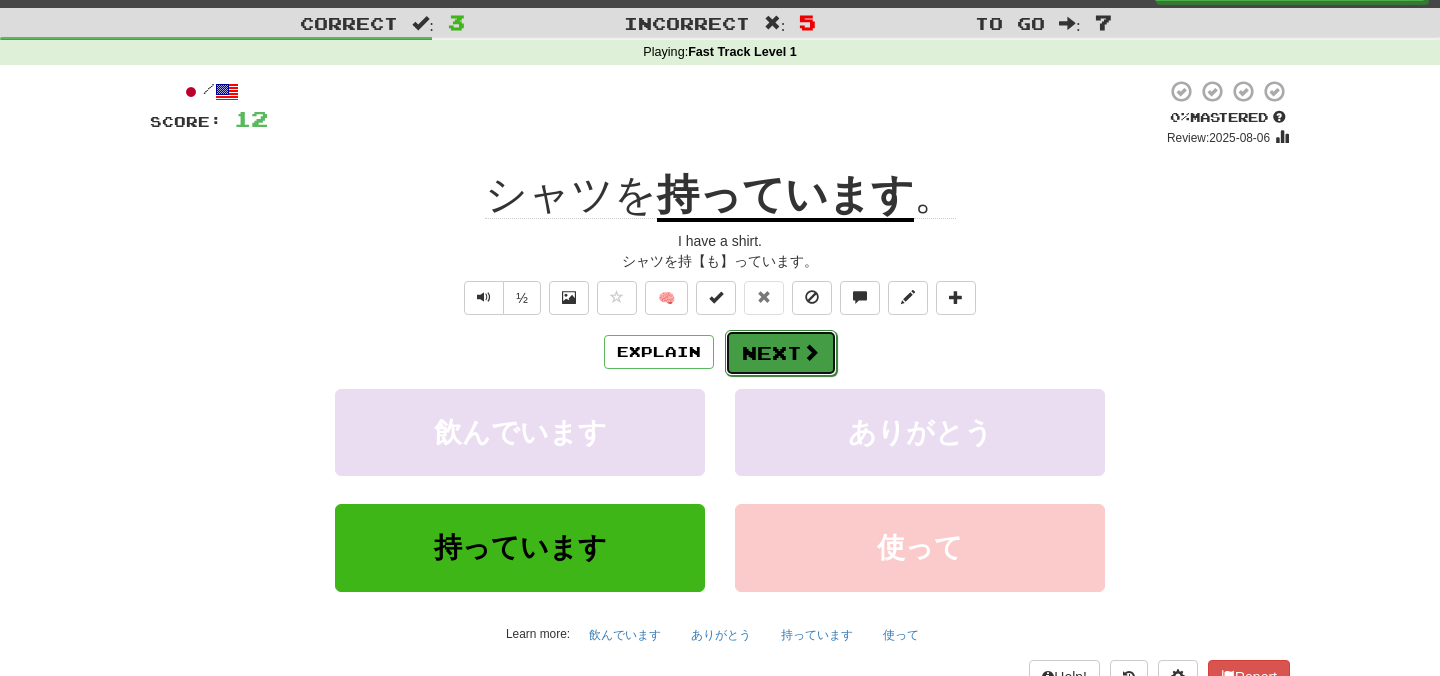 click on "Next" at bounding box center [781, 353] 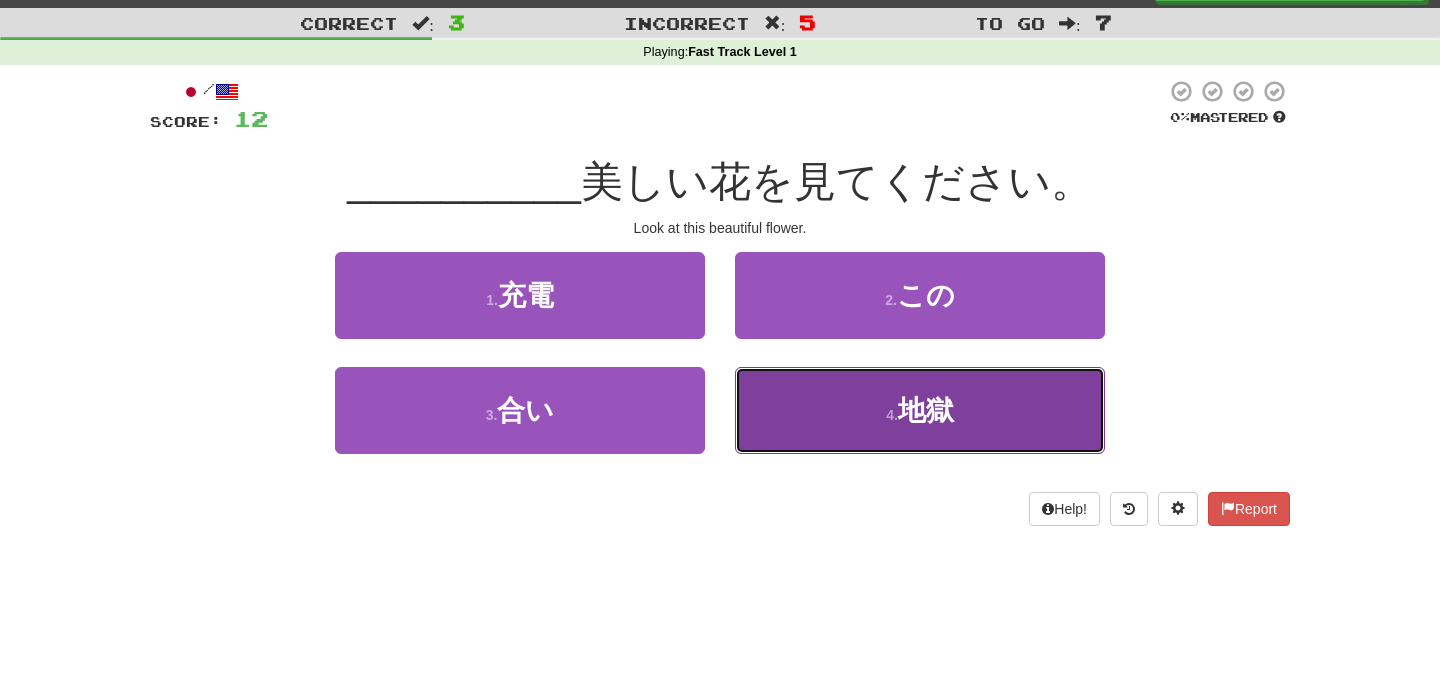 click on "地獄" at bounding box center [926, 410] 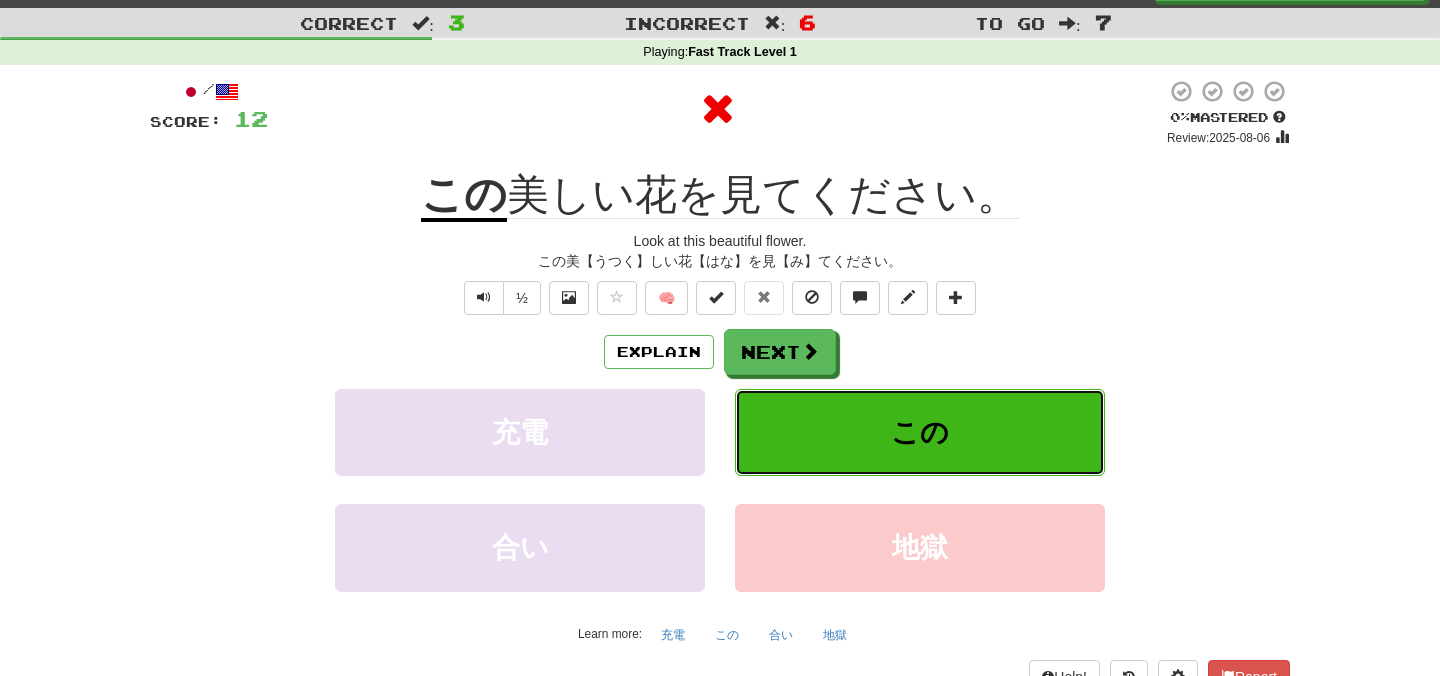 click on "この" at bounding box center [920, 432] 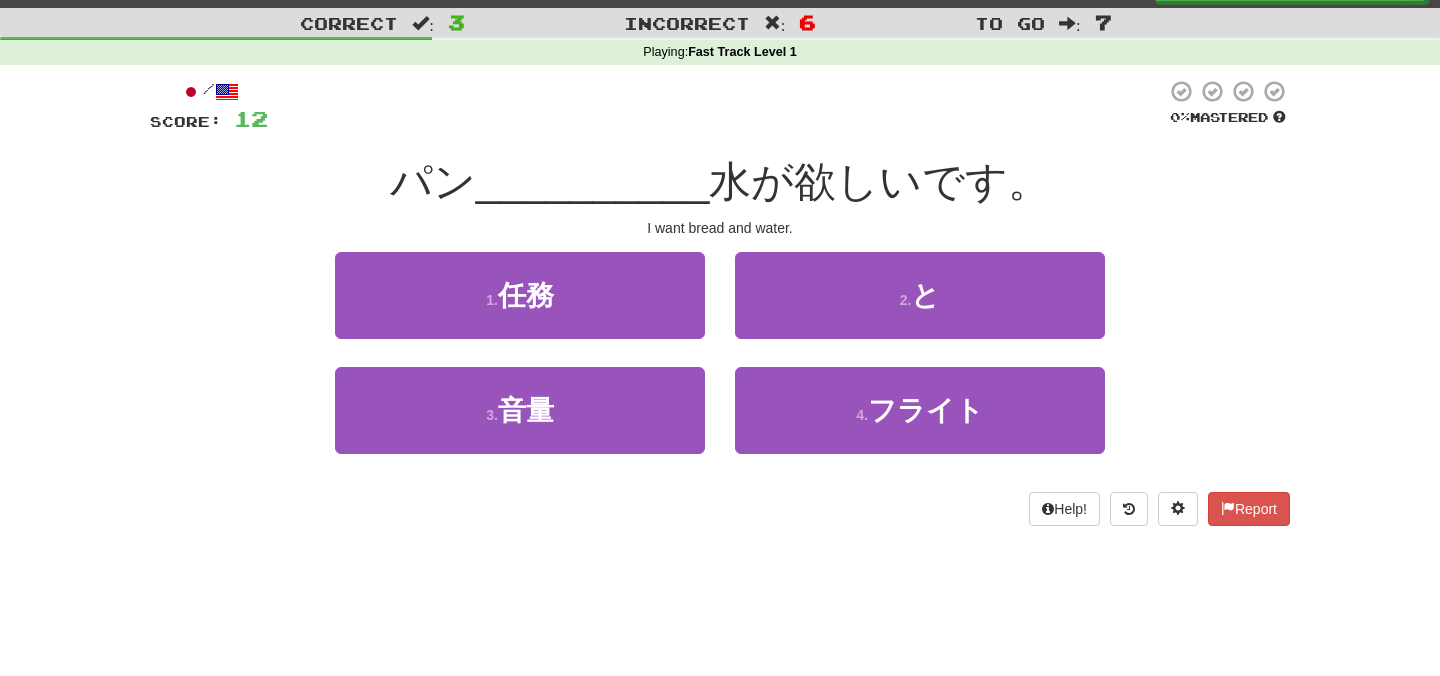 click on "/  Score:   12 0 %  Mastered パン __________ 水が欲しいです。 I want bread and water. 1 .  任務 2 .  と 3 .  音量 4 .  フライト  Help!  Report" at bounding box center [720, 302] 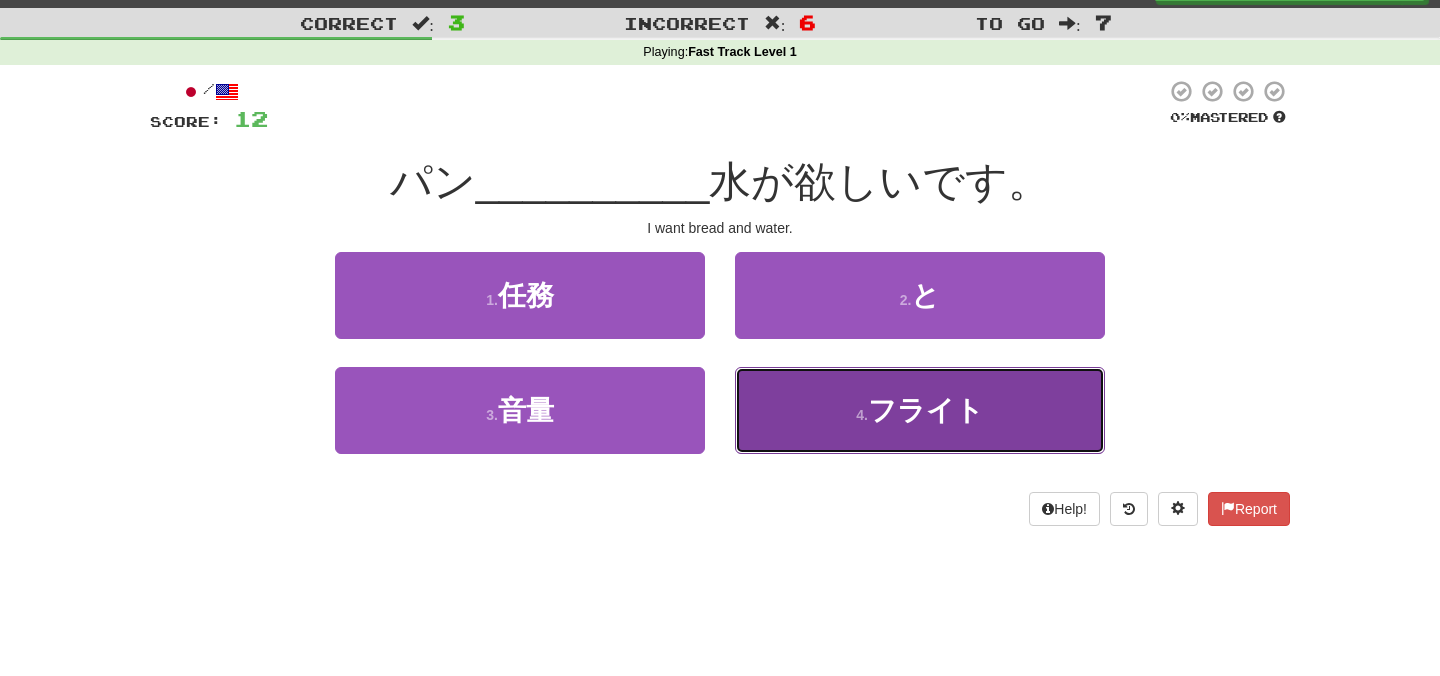 click on "フライト" at bounding box center (926, 410) 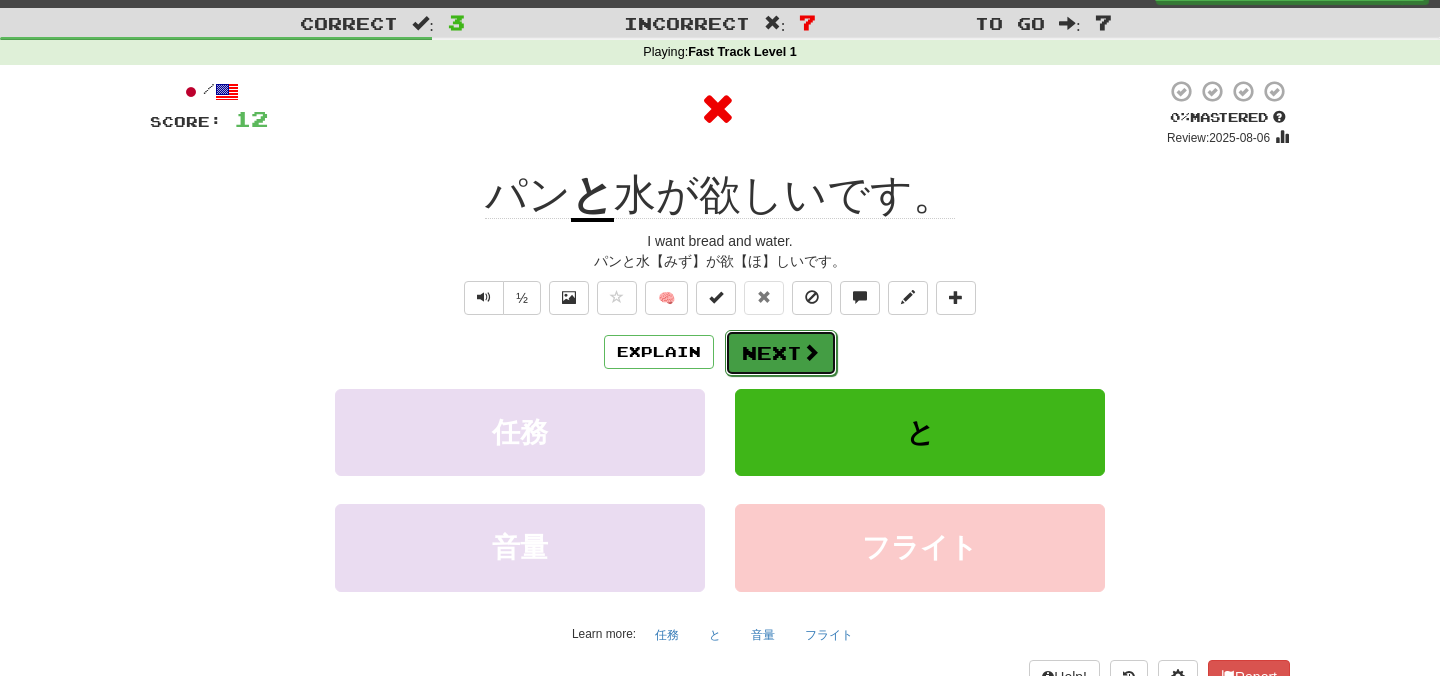 click at bounding box center [811, 352] 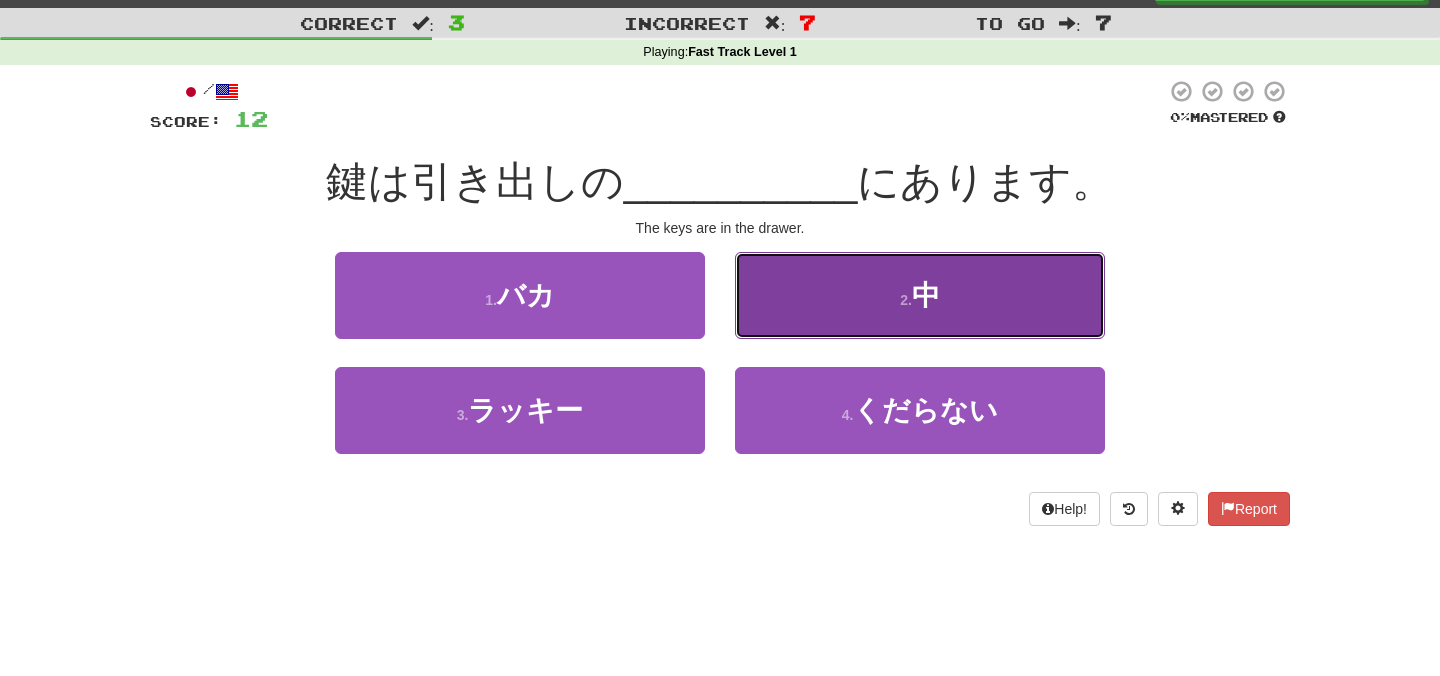 click on "2 .  中" at bounding box center (920, 295) 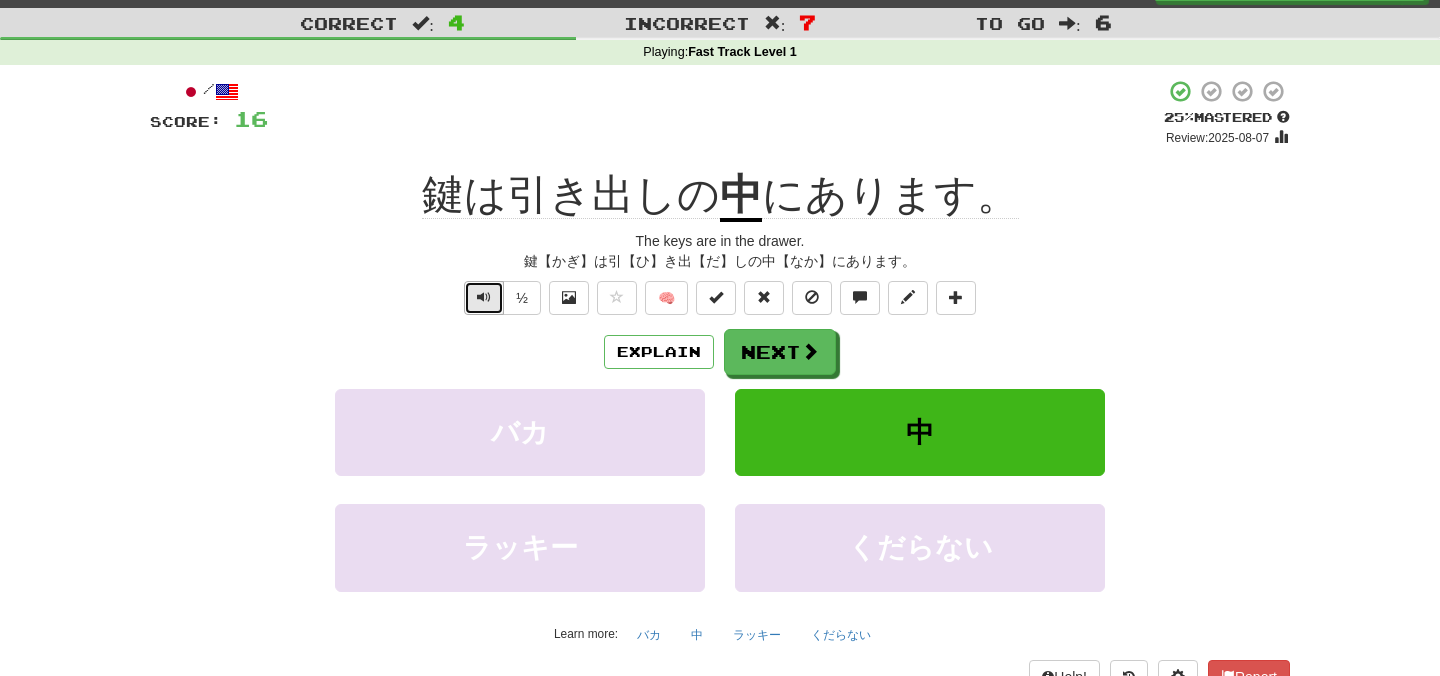 click at bounding box center [484, 297] 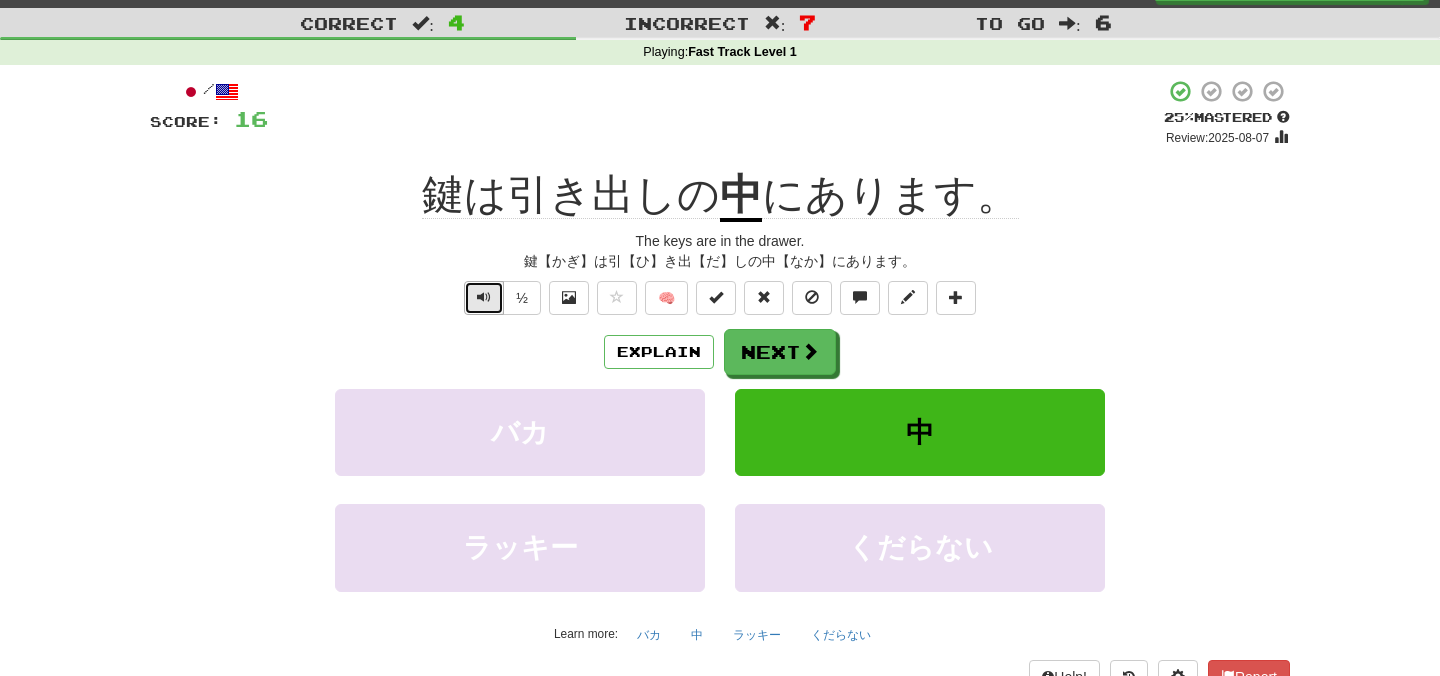 click at bounding box center (484, 297) 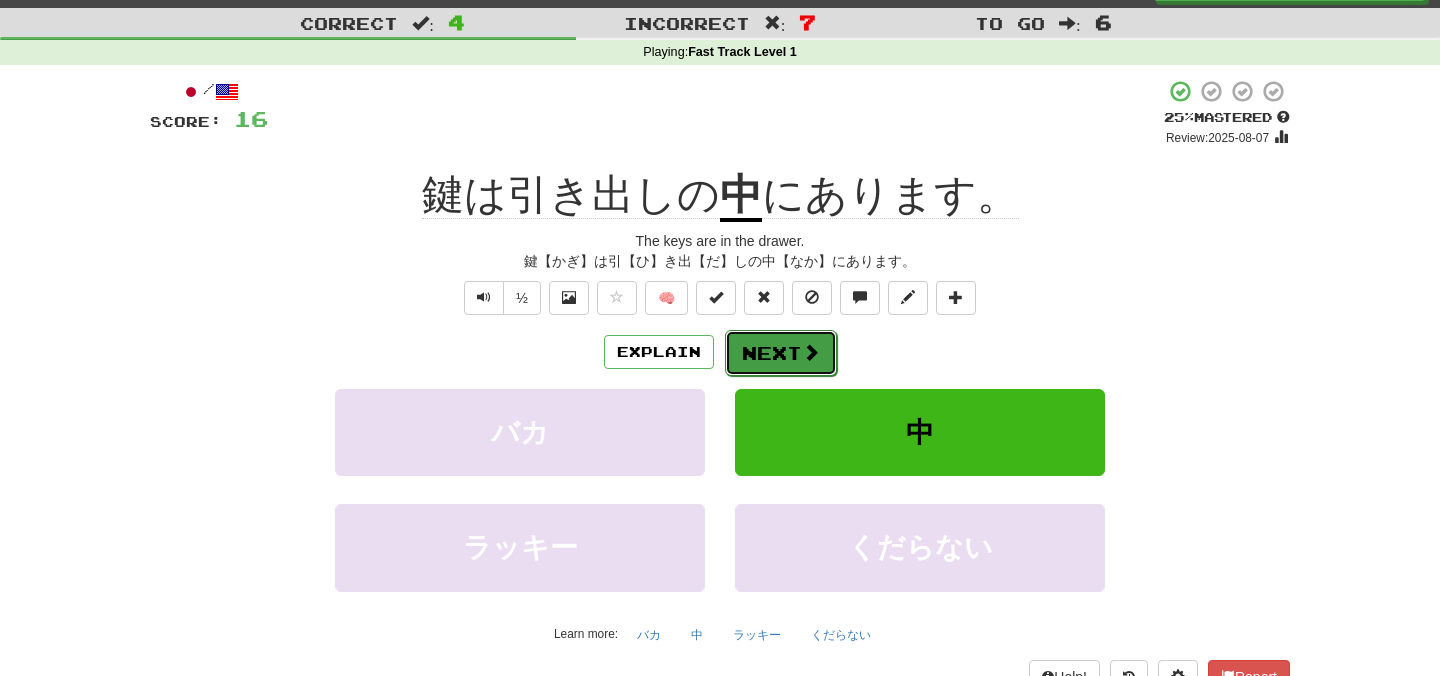 click on "Next" at bounding box center (781, 353) 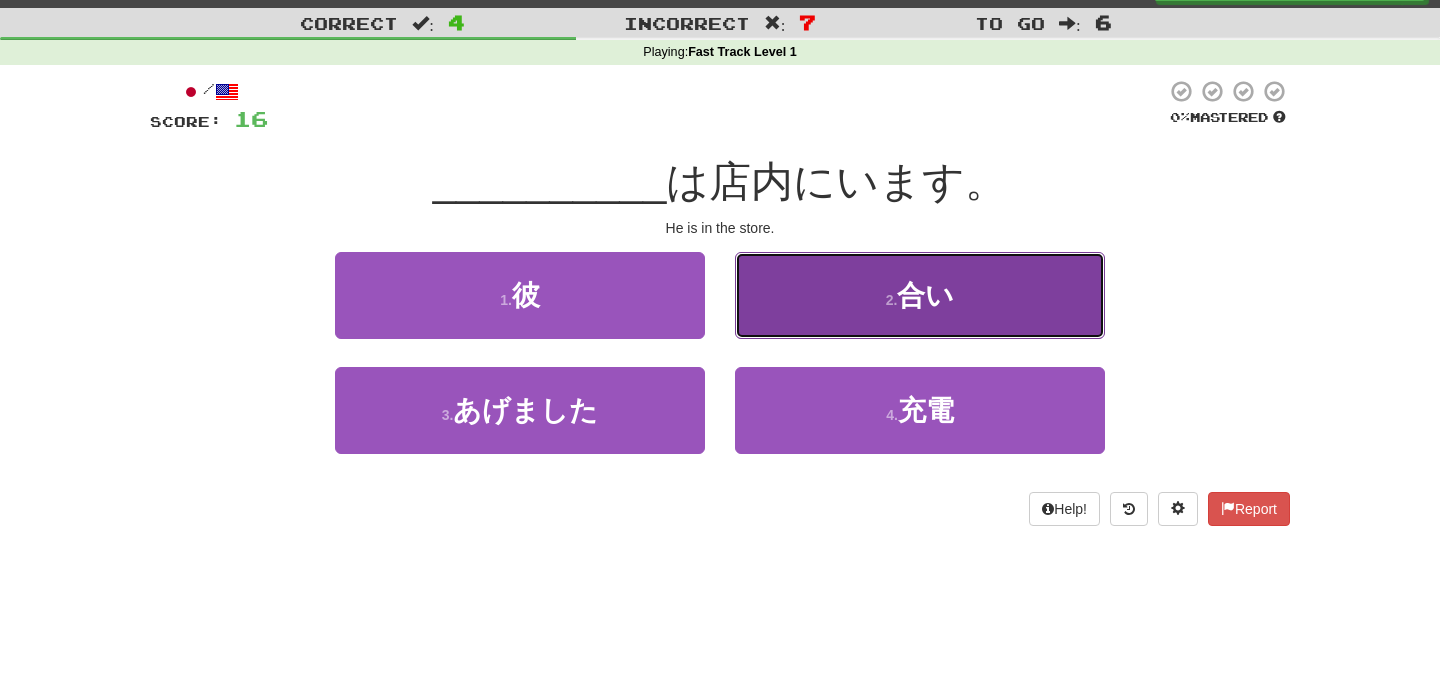 click on "合い" at bounding box center [925, 295] 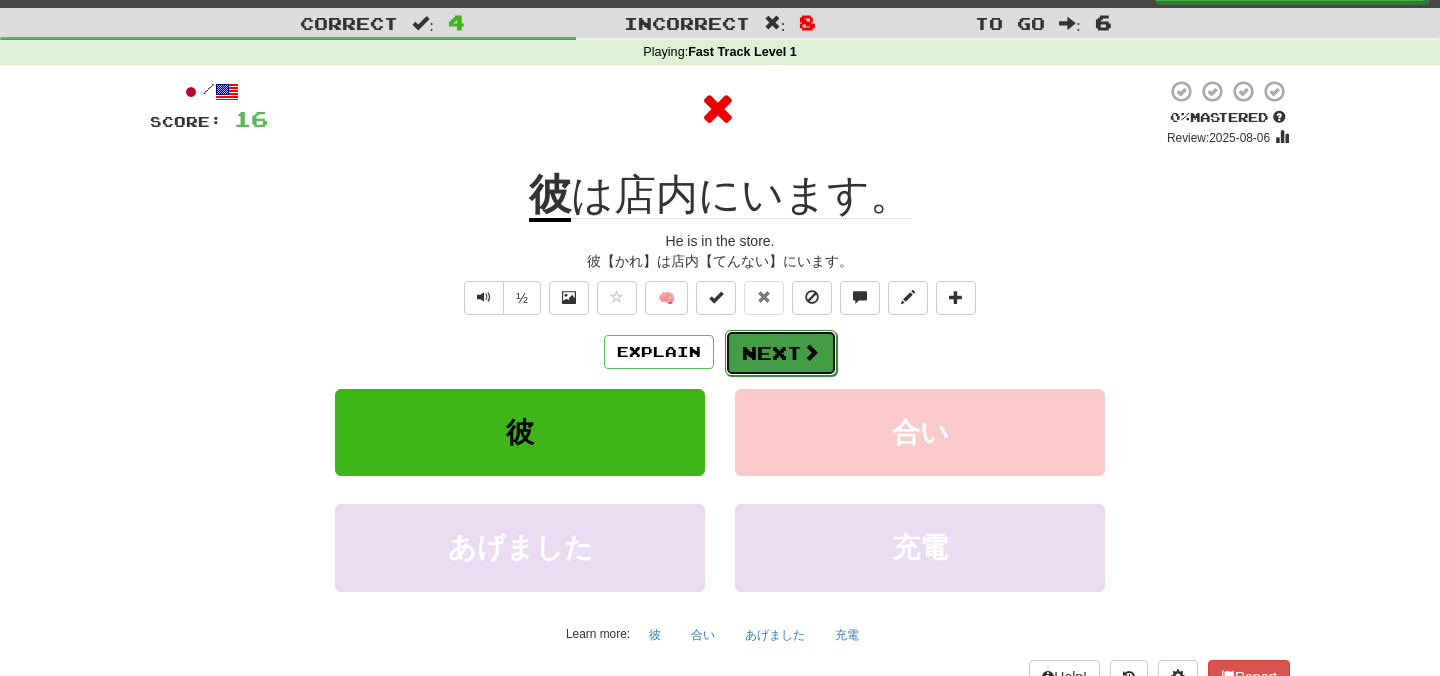 click on "Next" at bounding box center [781, 353] 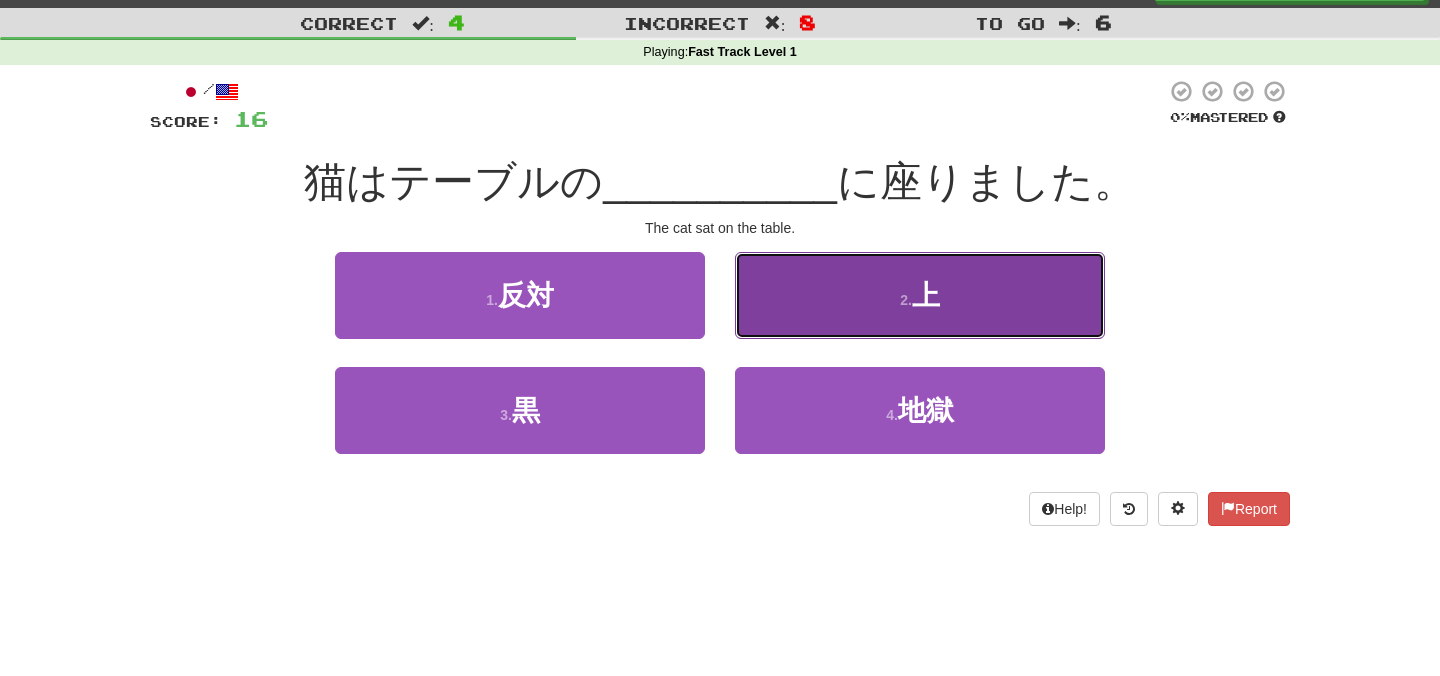 click on "2 ." at bounding box center [906, 300] 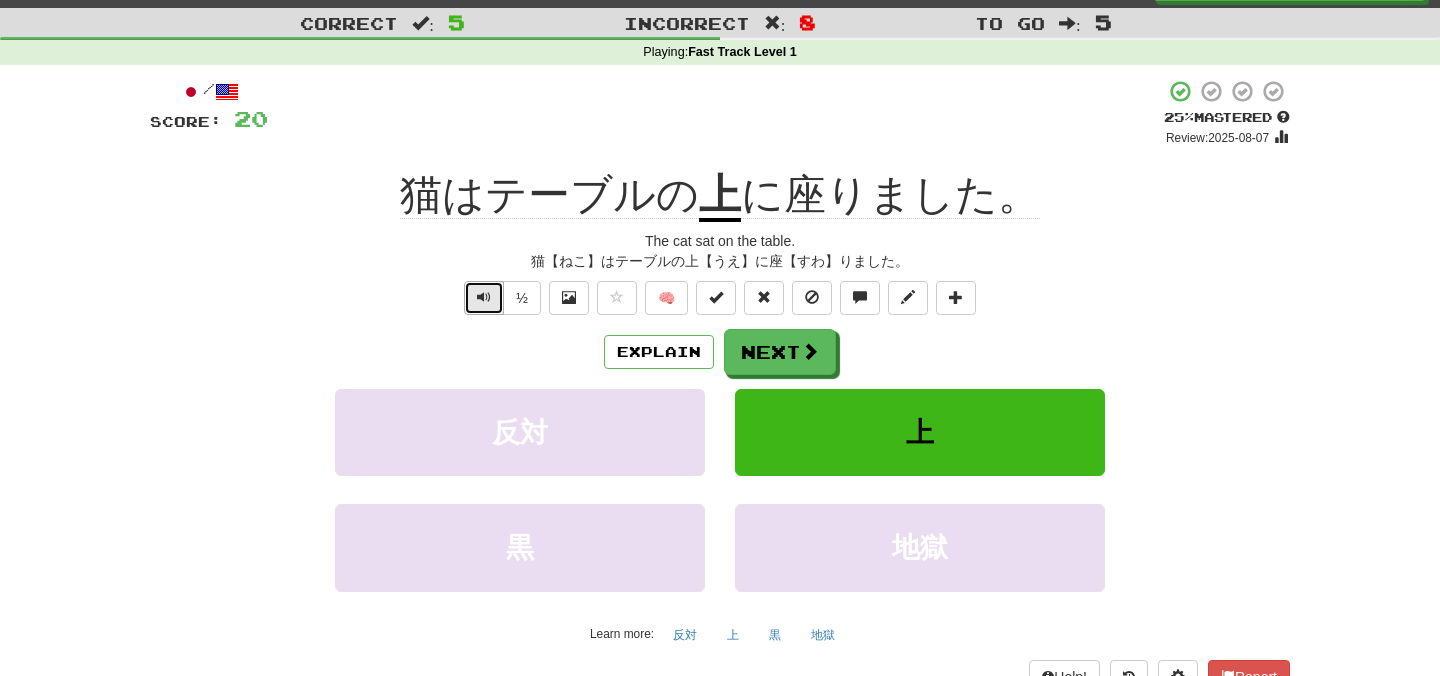 click at bounding box center [484, 297] 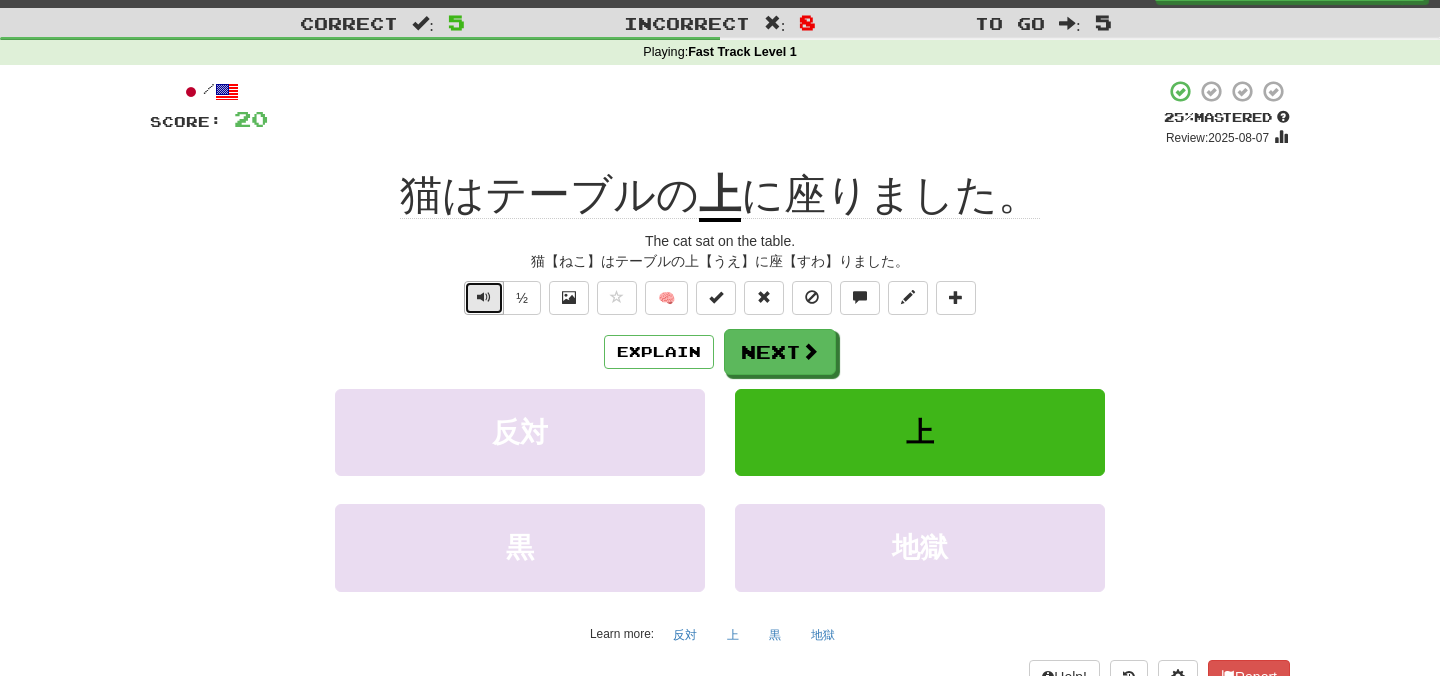 click at bounding box center (484, 297) 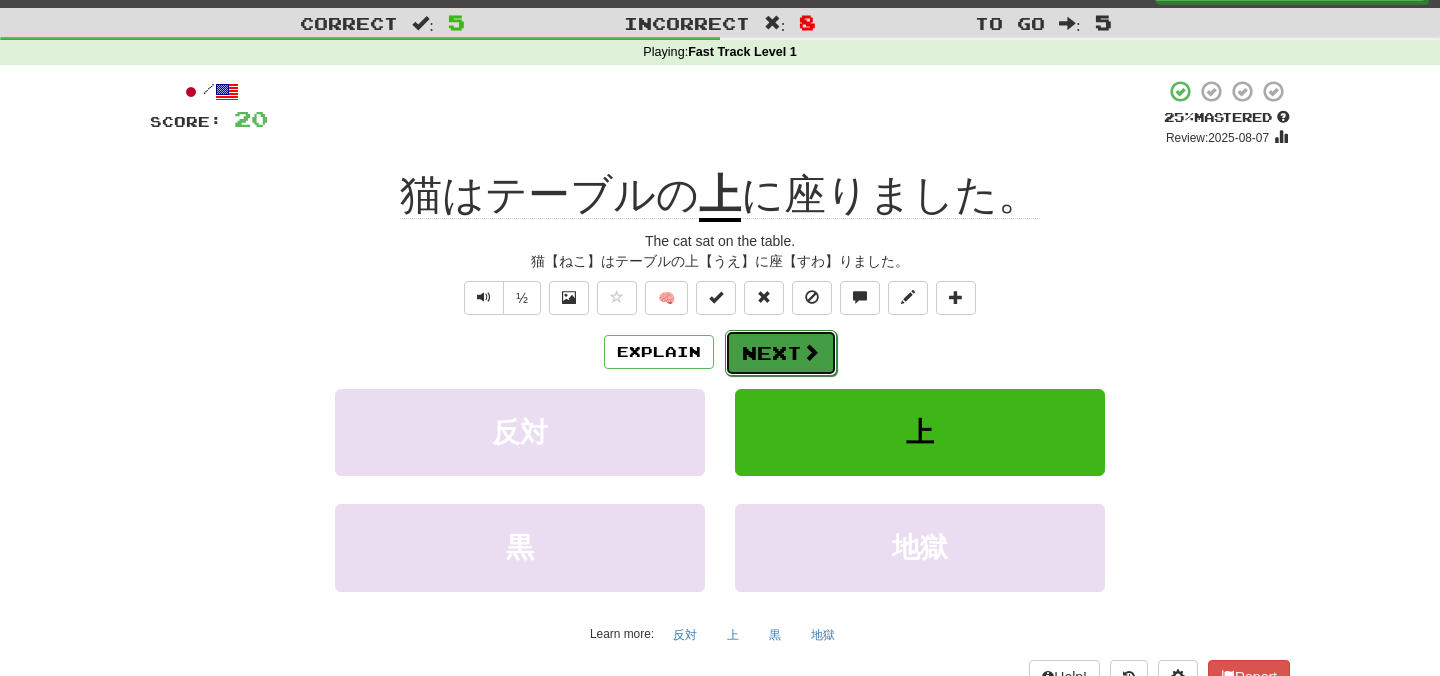 click at bounding box center (811, 352) 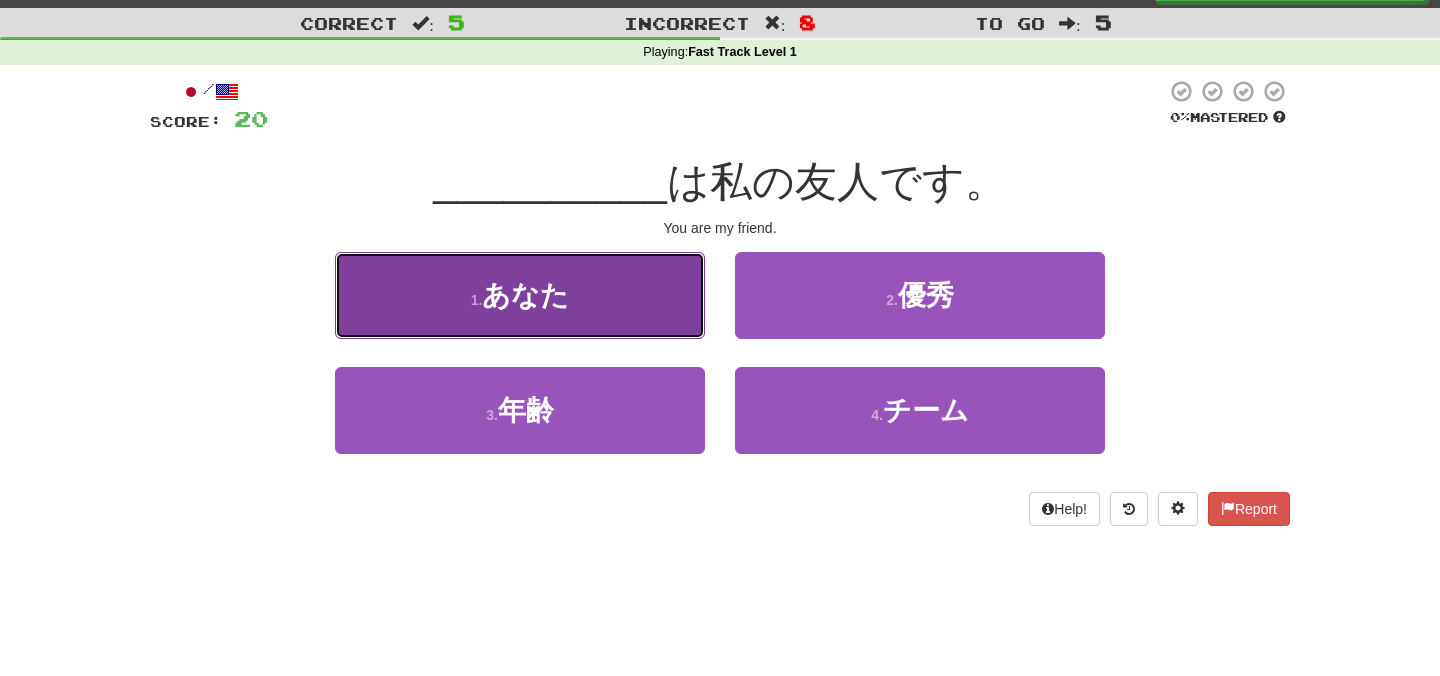 click on "1 .  あなた" at bounding box center (520, 295) 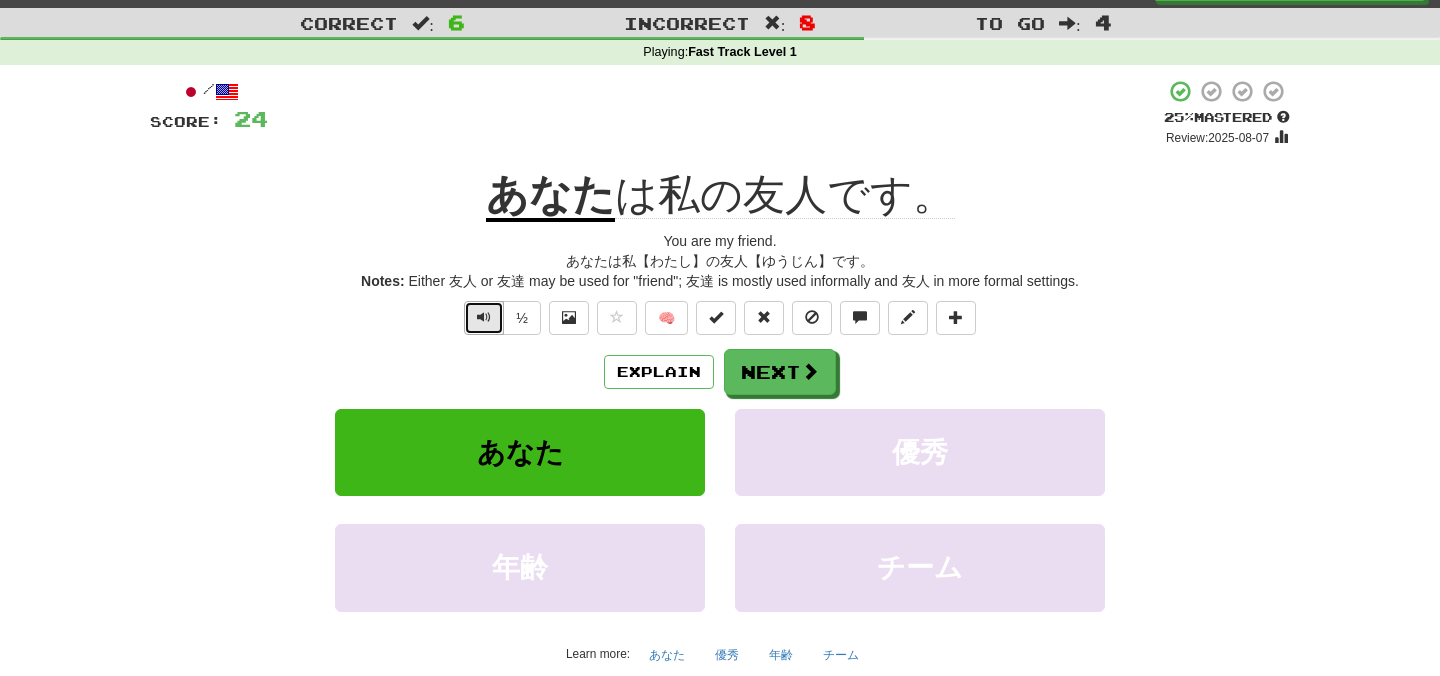 click at bounding box center (484, 317) 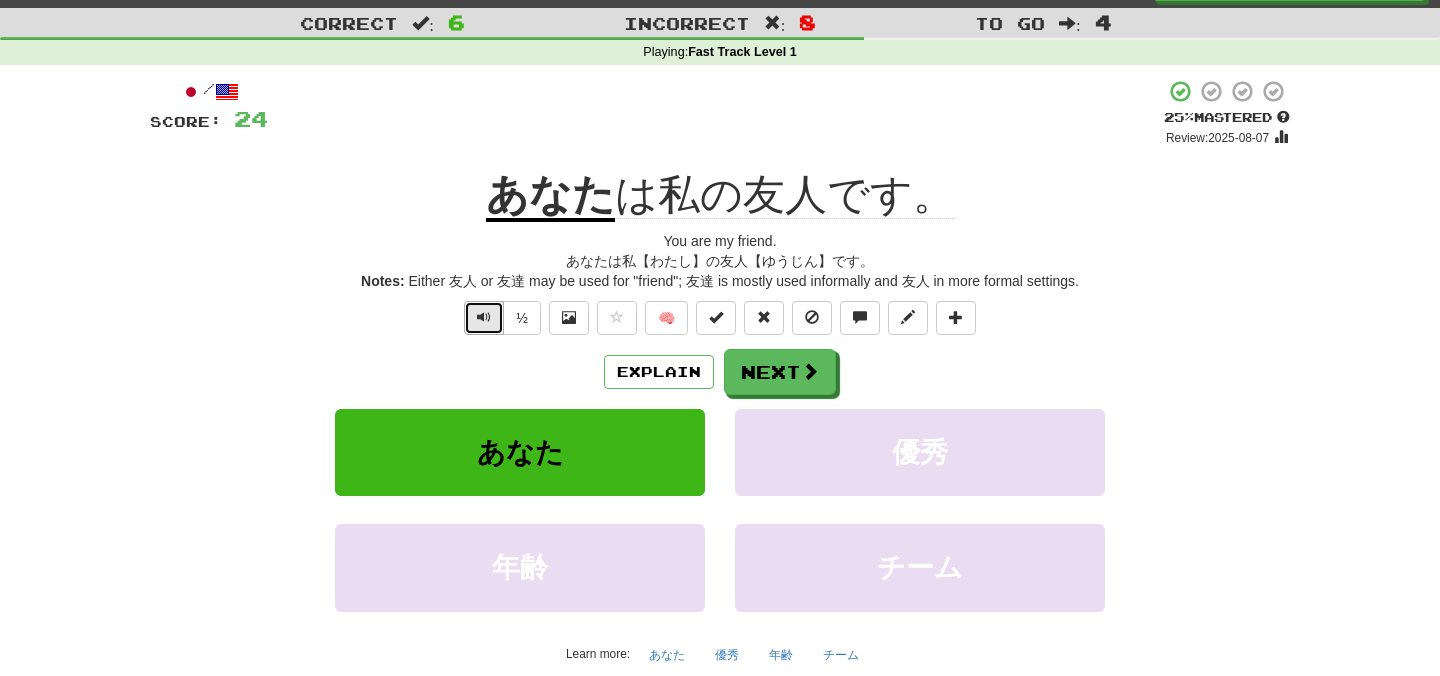 click at bounding box center (484, 317) 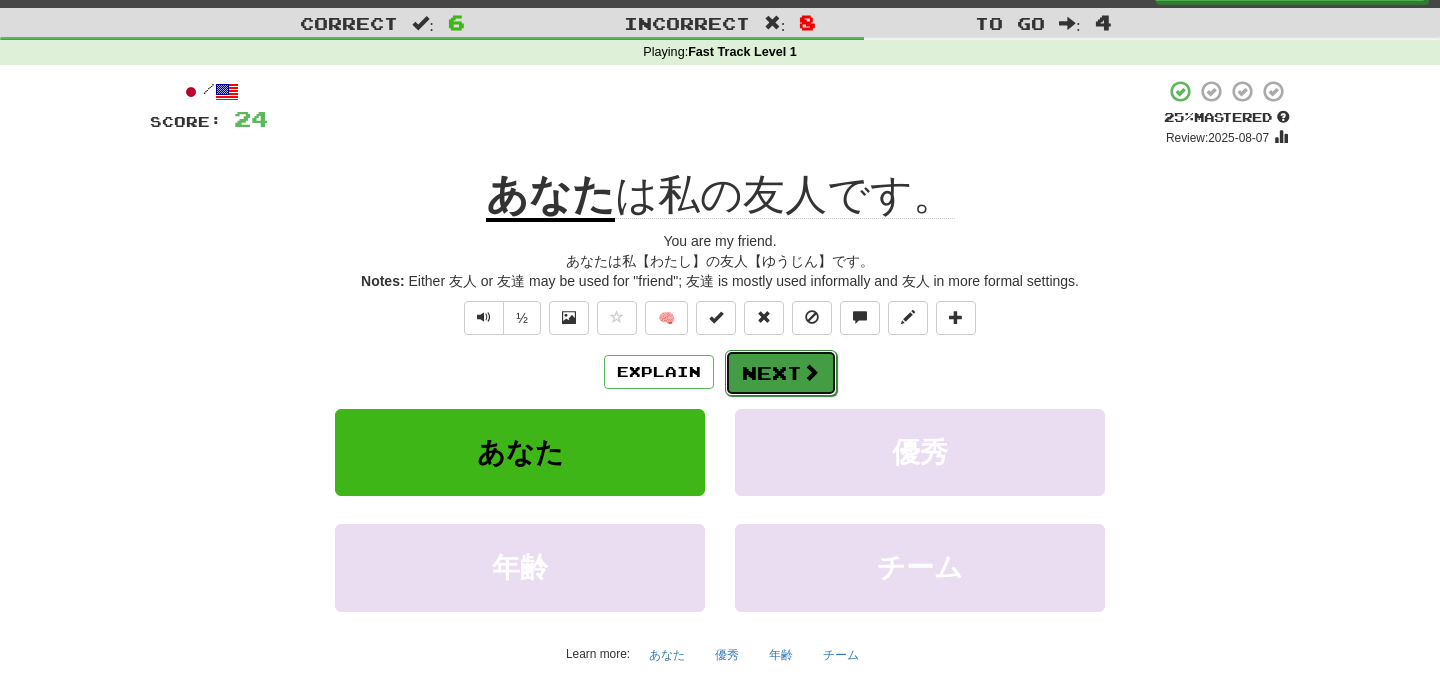 click on "Next" at bounding box center (781, 373) 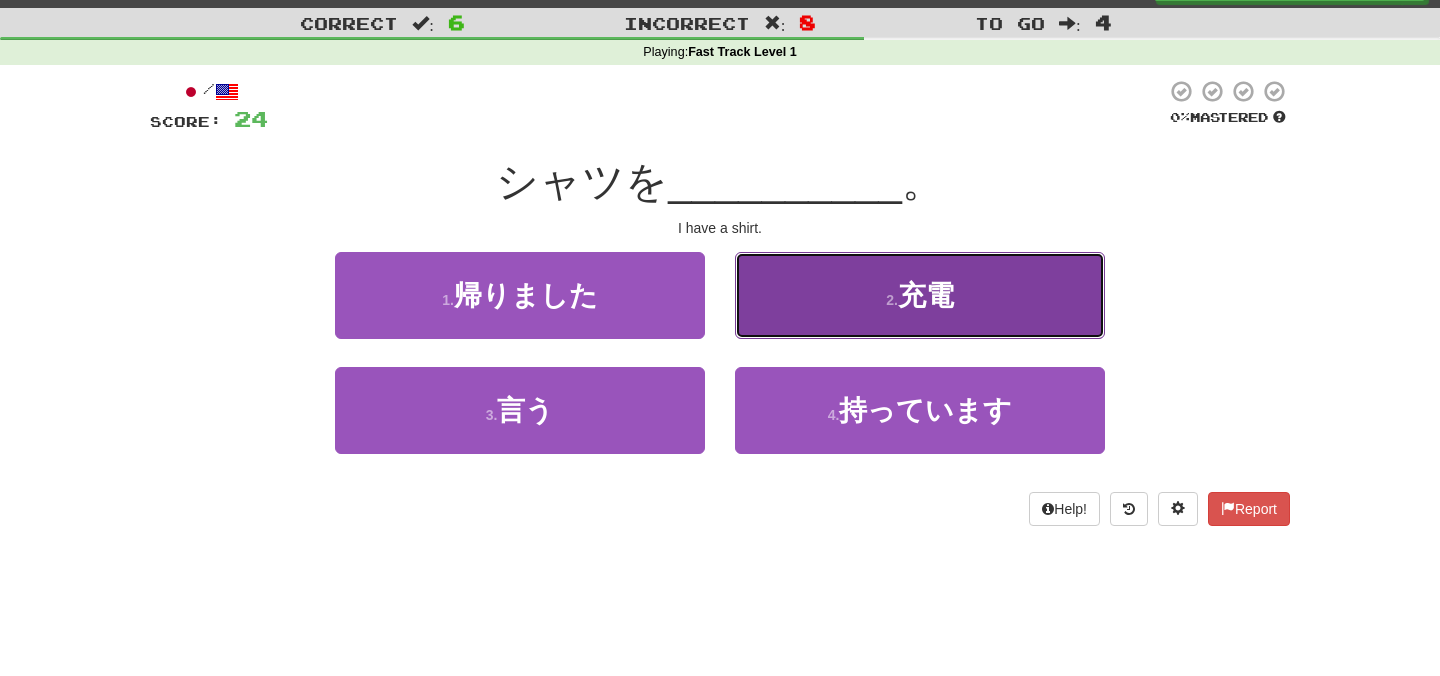 click on "2 .  充電" at bounding box center [920, 295] 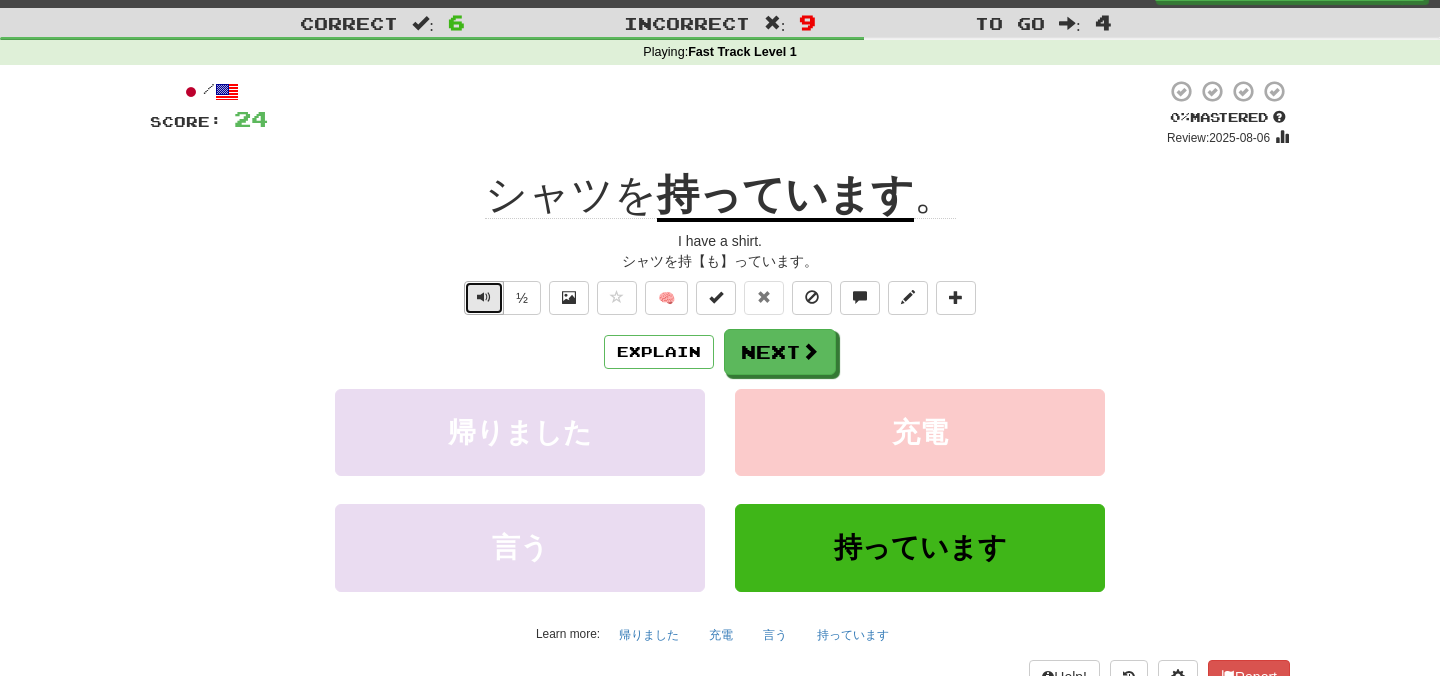 click at bounding box center [484, 298] 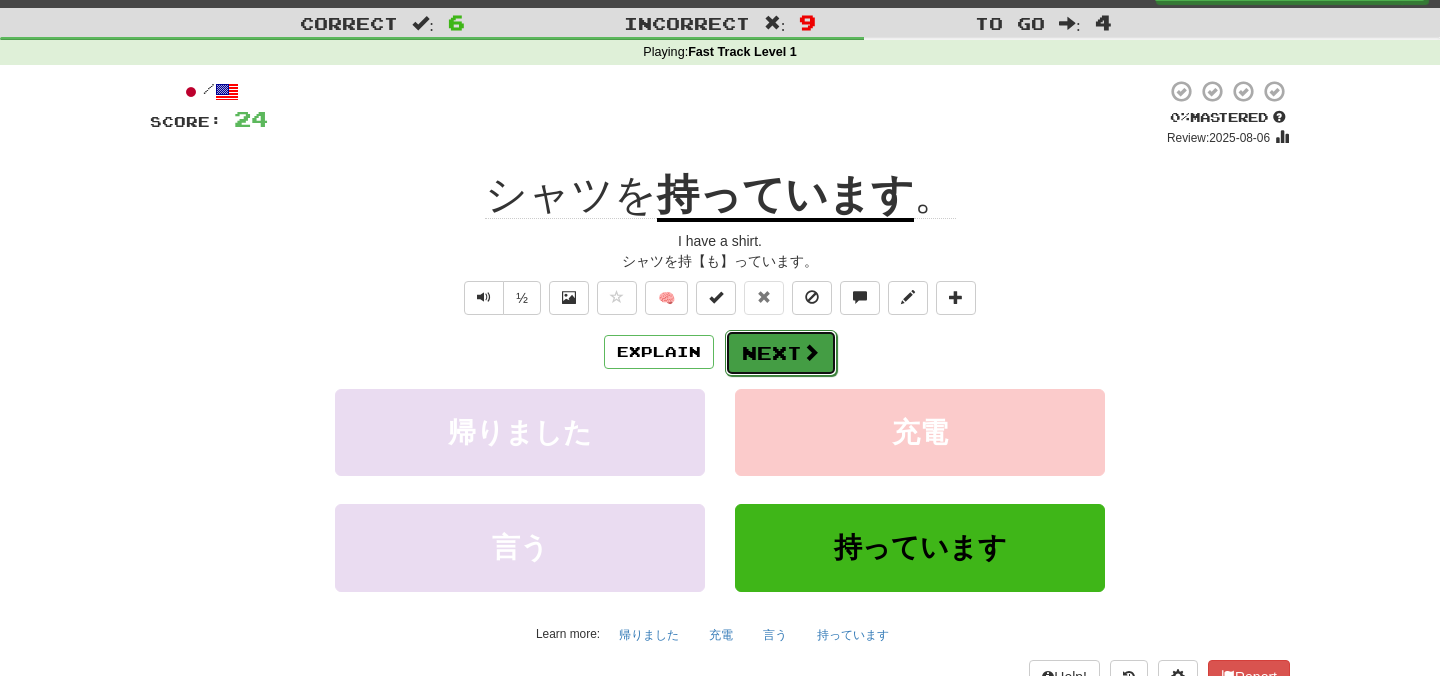 click on "Next" at bounding box center (781, 353) 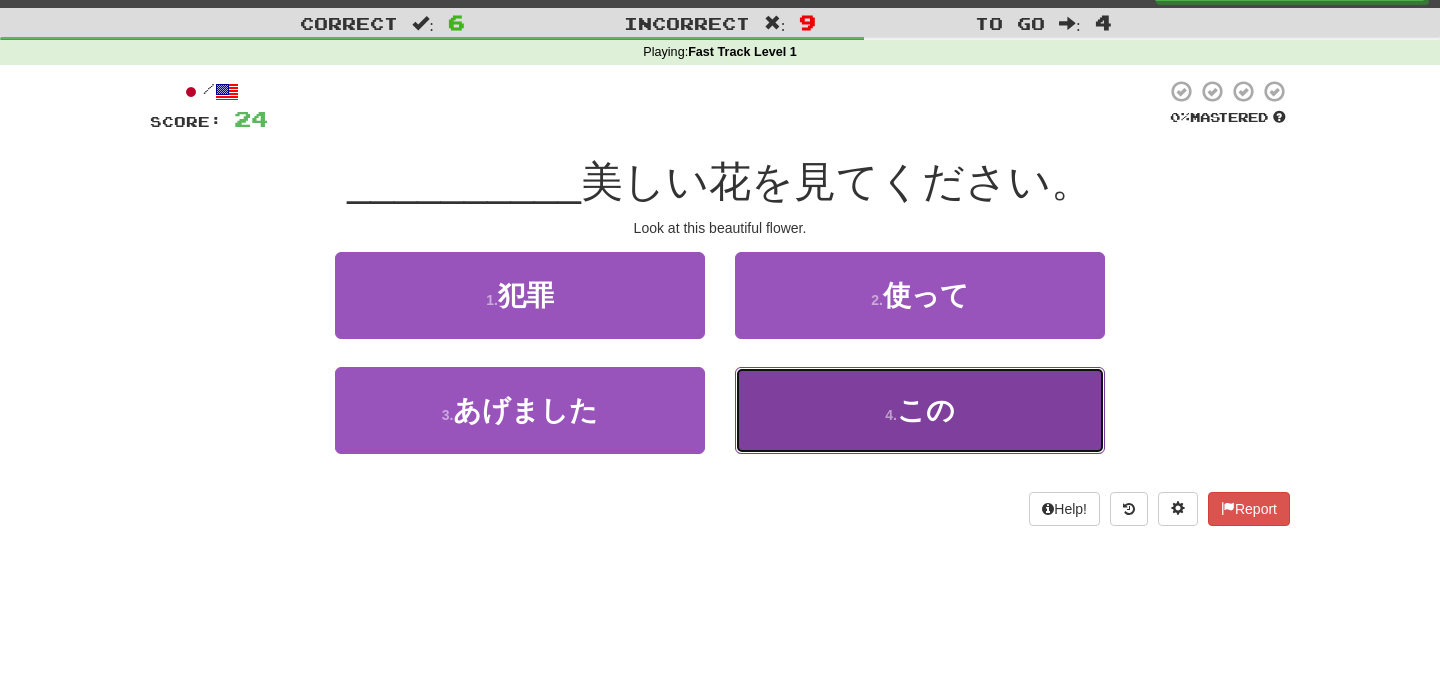 click on "この" at bounding box center (926, 410) 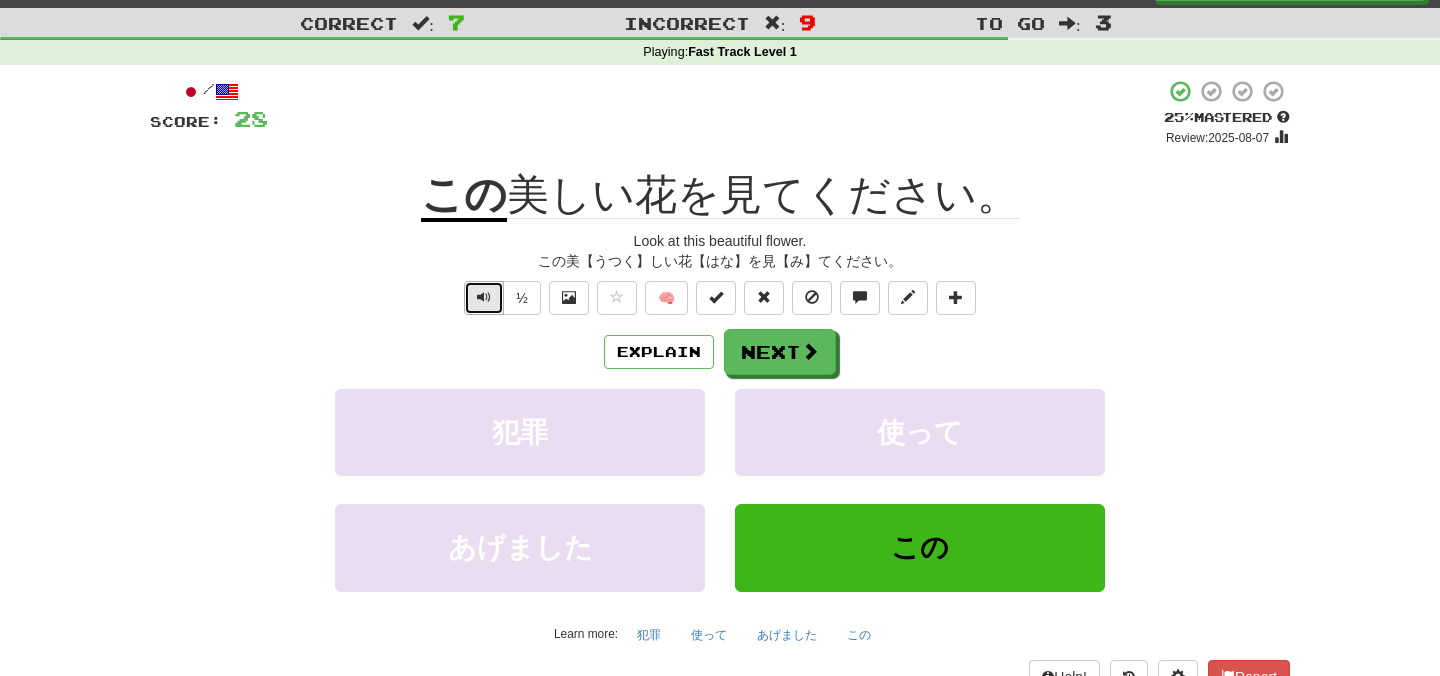 click at bounding box center (484, 298) 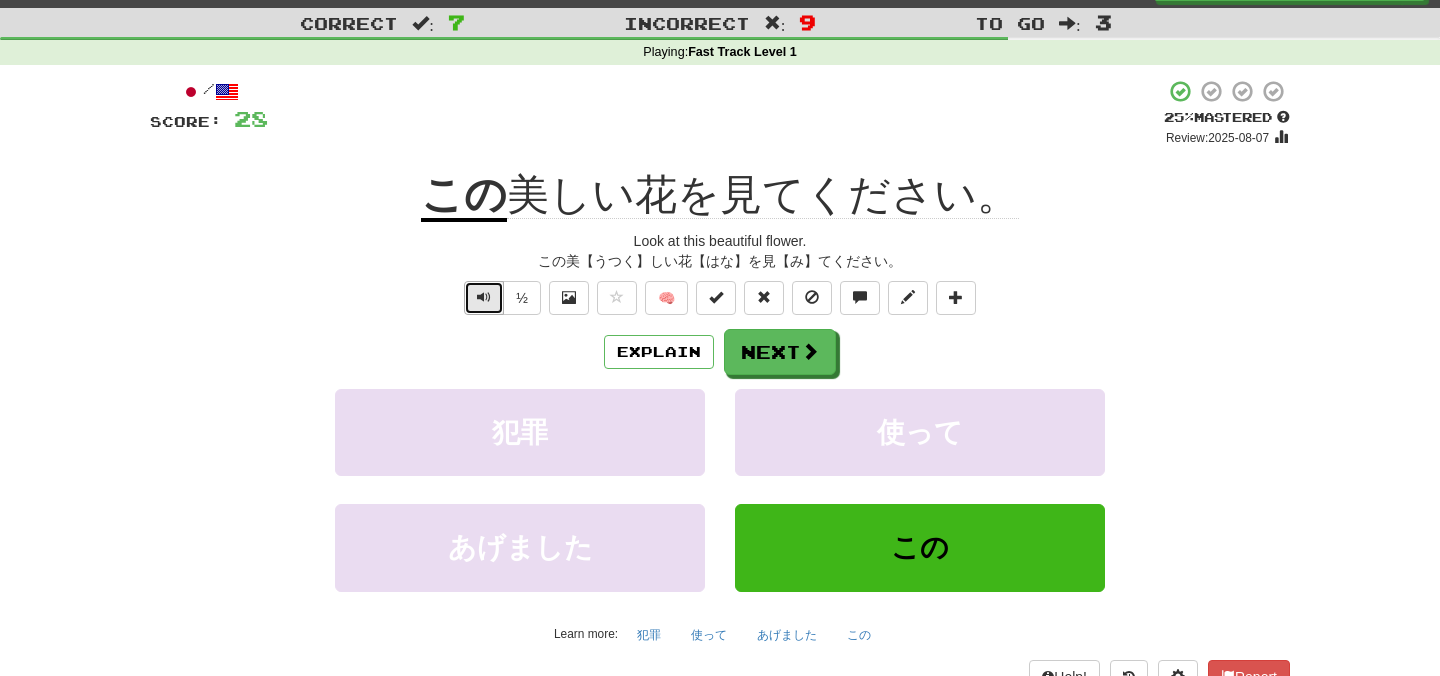 click at bounding box center [484, 297] 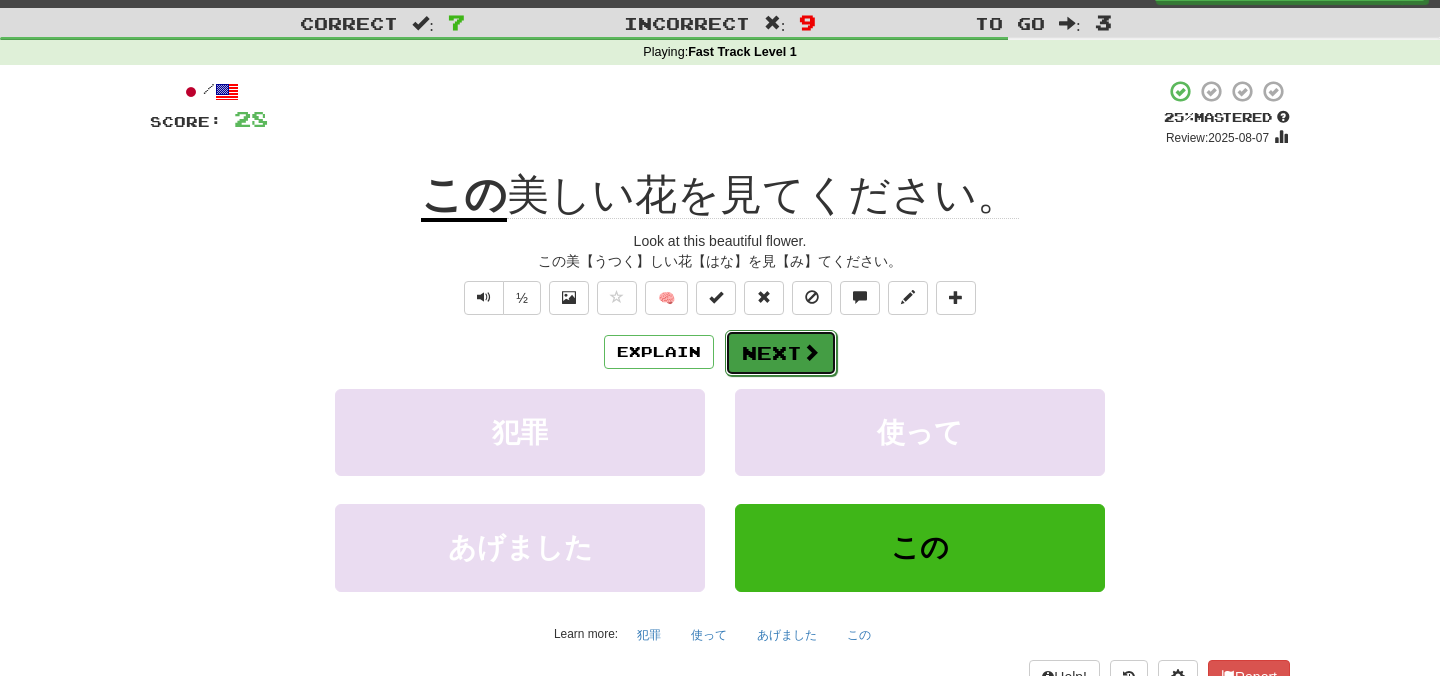 click at bounding box center [811, 352] 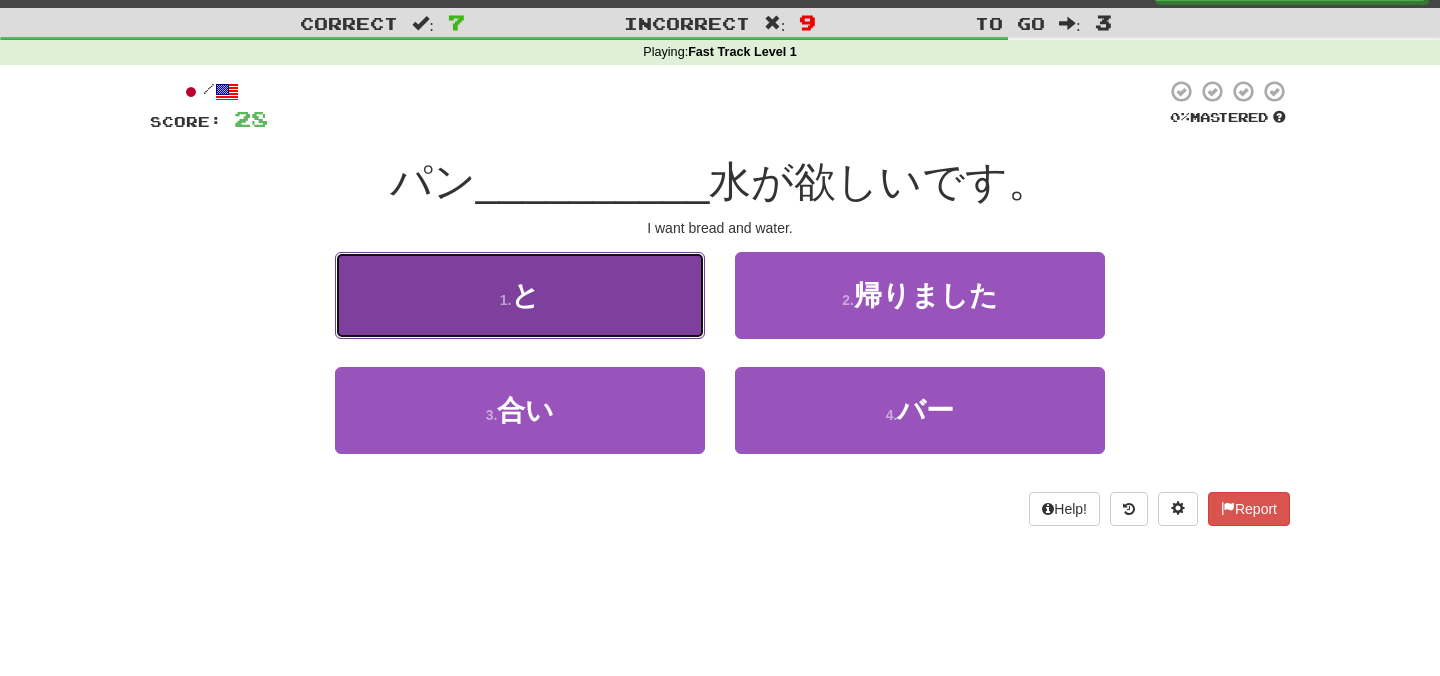 click on "と" at bounding box center (525, 295) 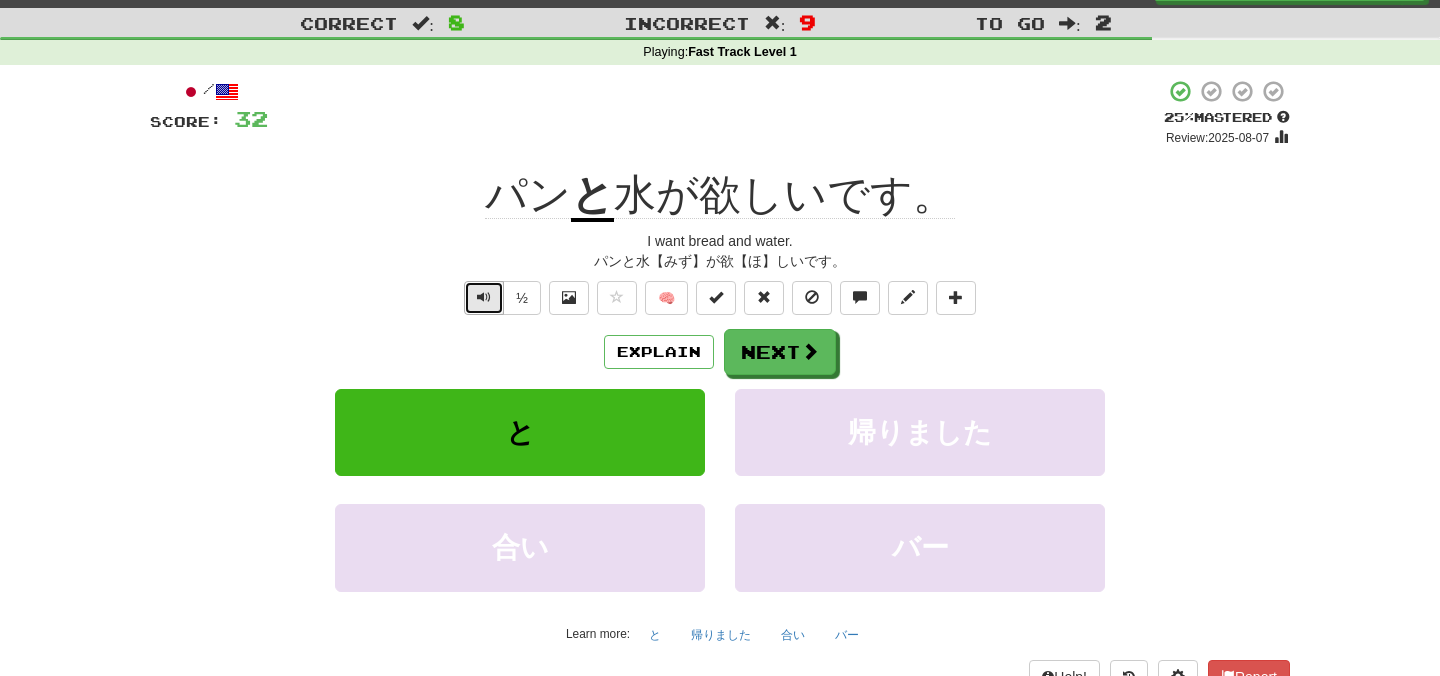 click at bounding box center (484, 298) 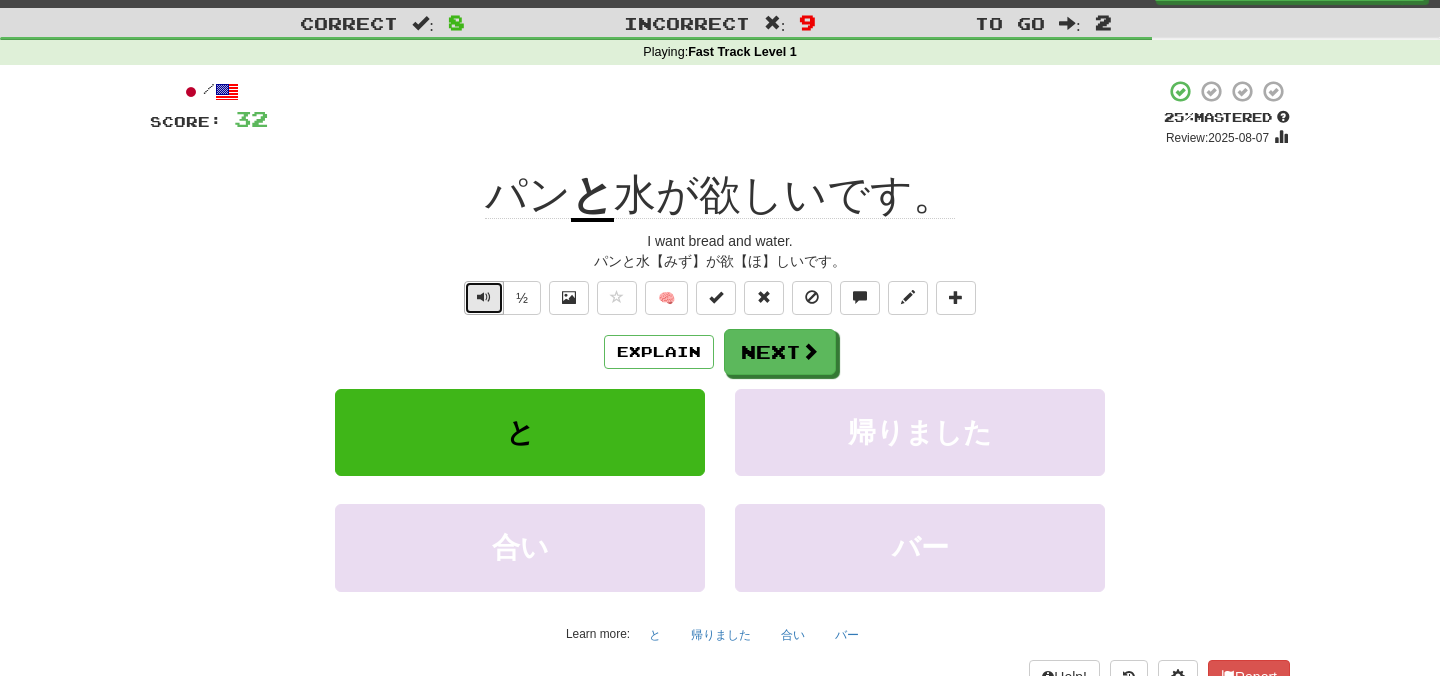 click at bounding box center [484, 297] 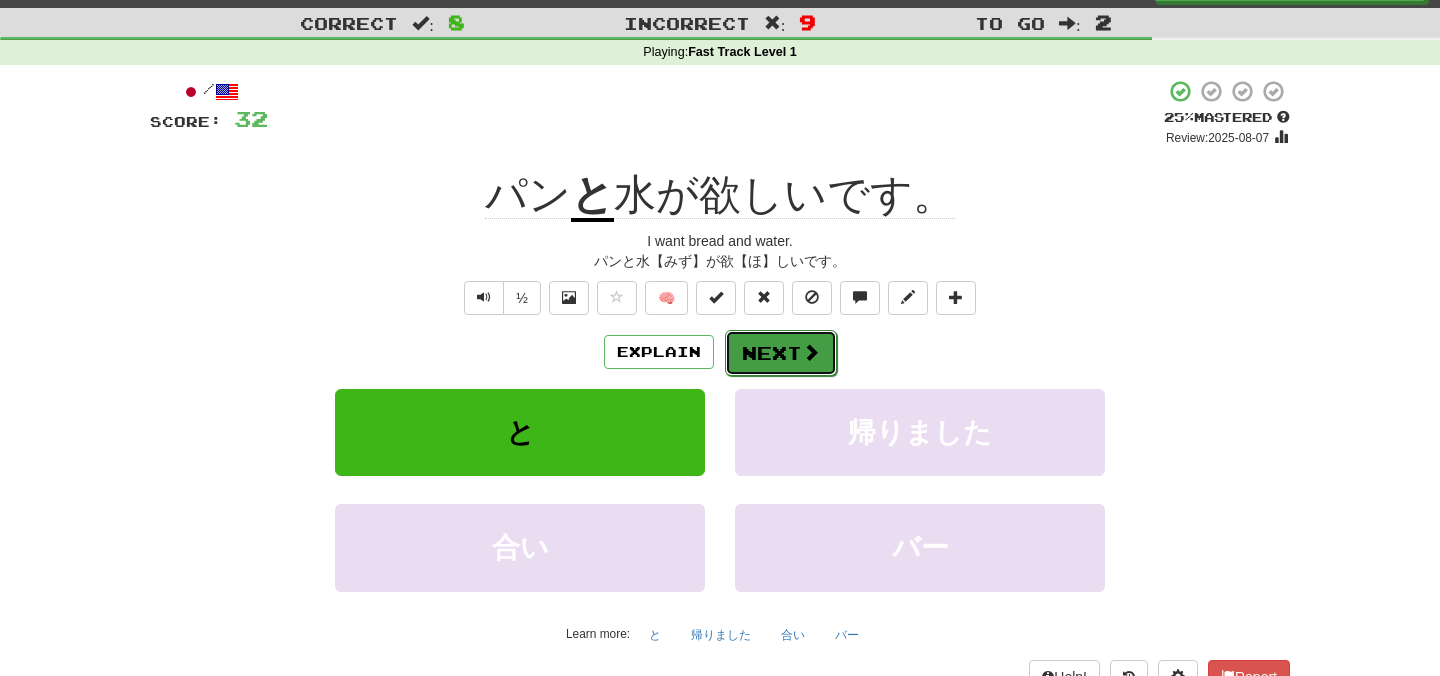 click on "Next" at bounding box center [781, 353] 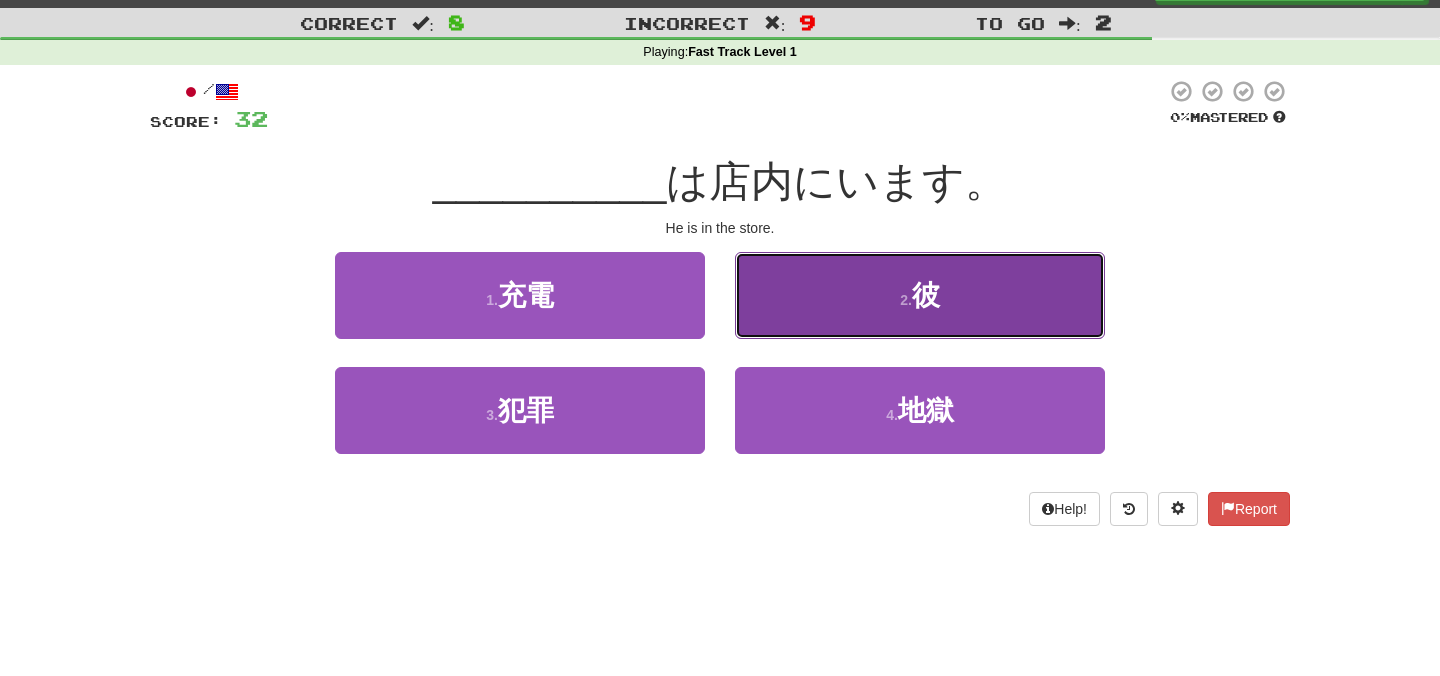 click on "彼" at bounding box center (926, 295) 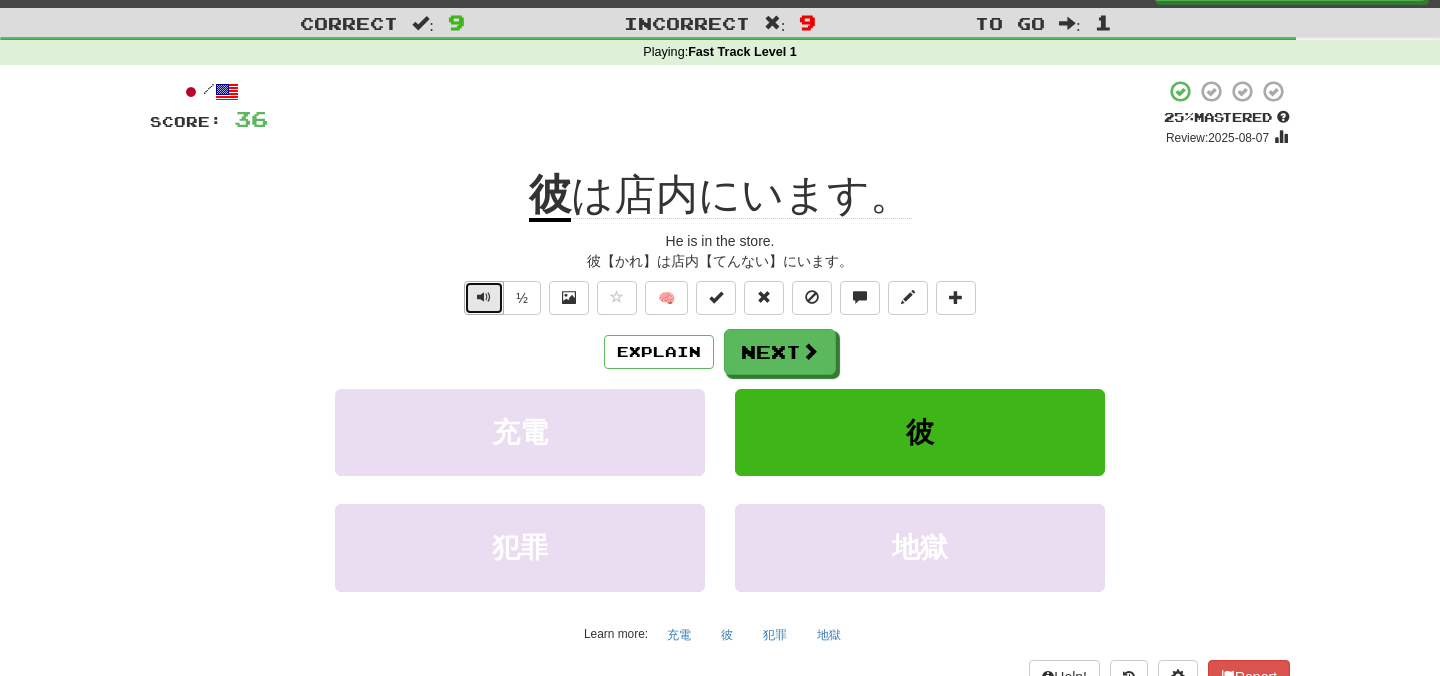 click at bounding box center (484, 297) 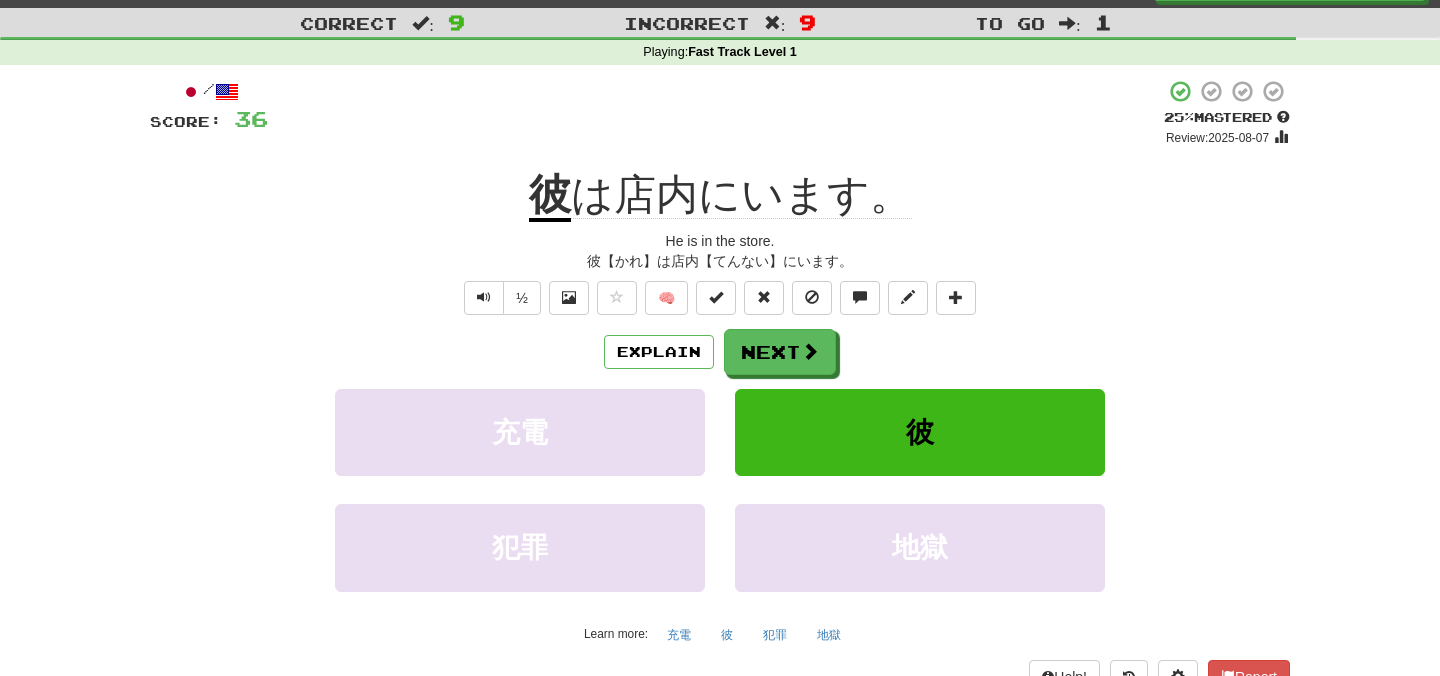click on "½ 🧠" at bounding box center (720, 298) 